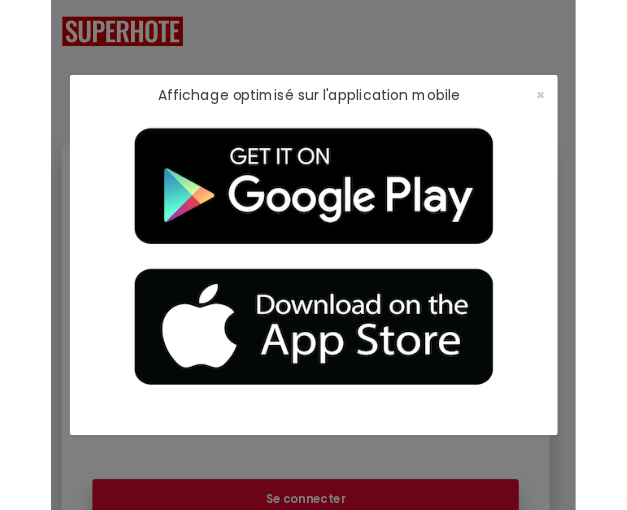 scroll, scrollTop: 0, scrollLeft: 0, axis: both 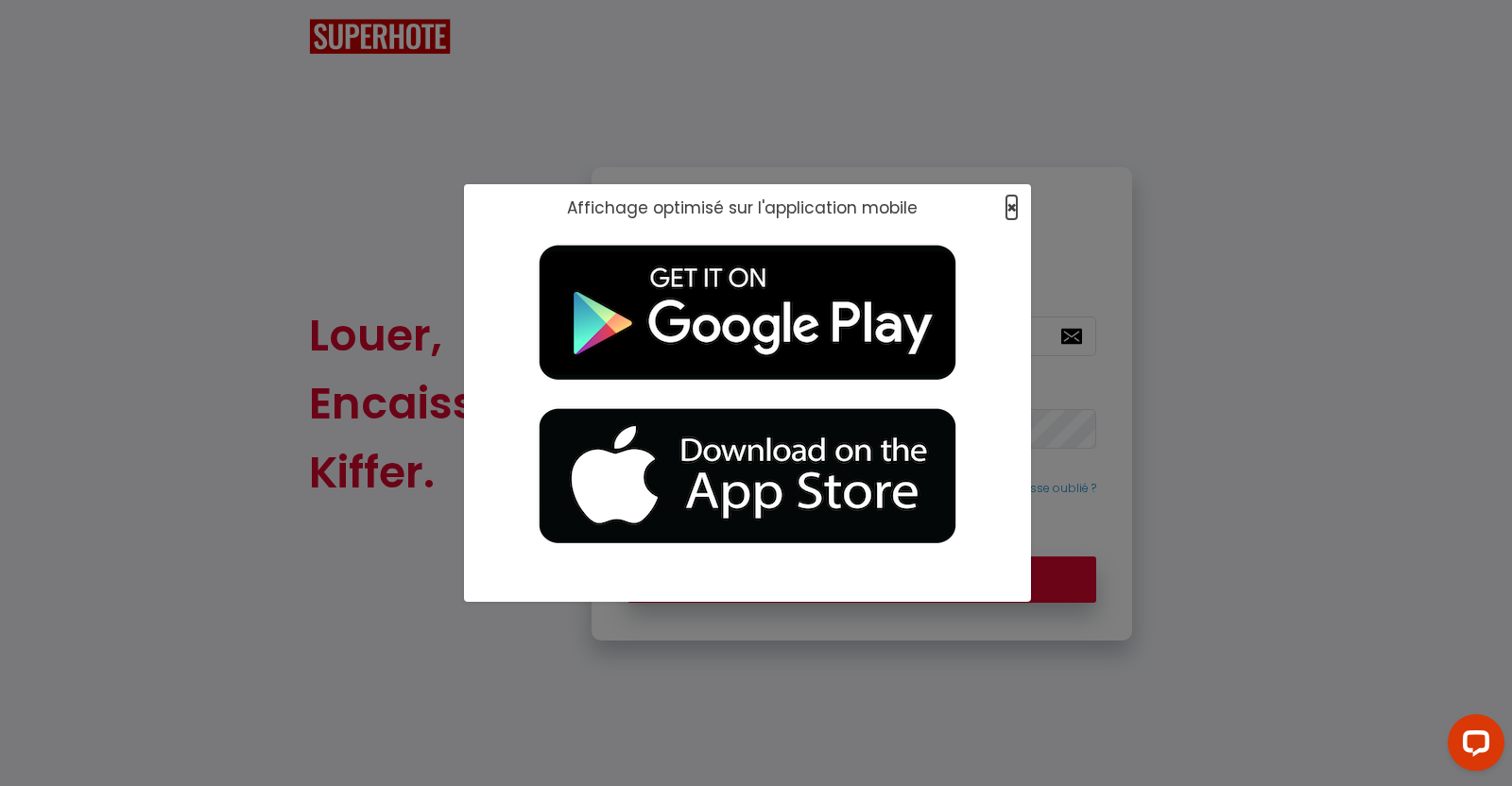click on "×" at bounding box center (1011, 207) 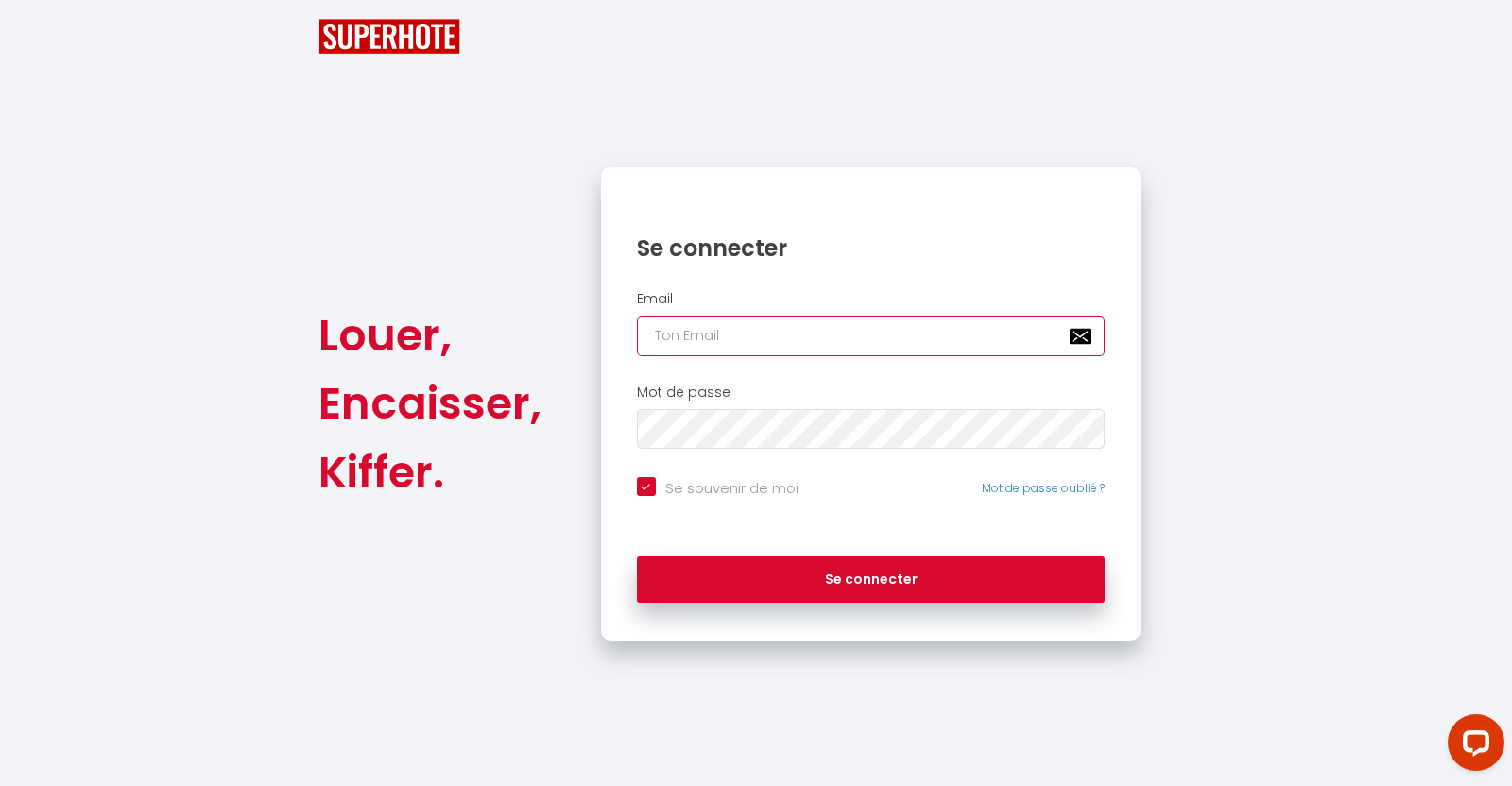 click at bounding box center (871, 336) 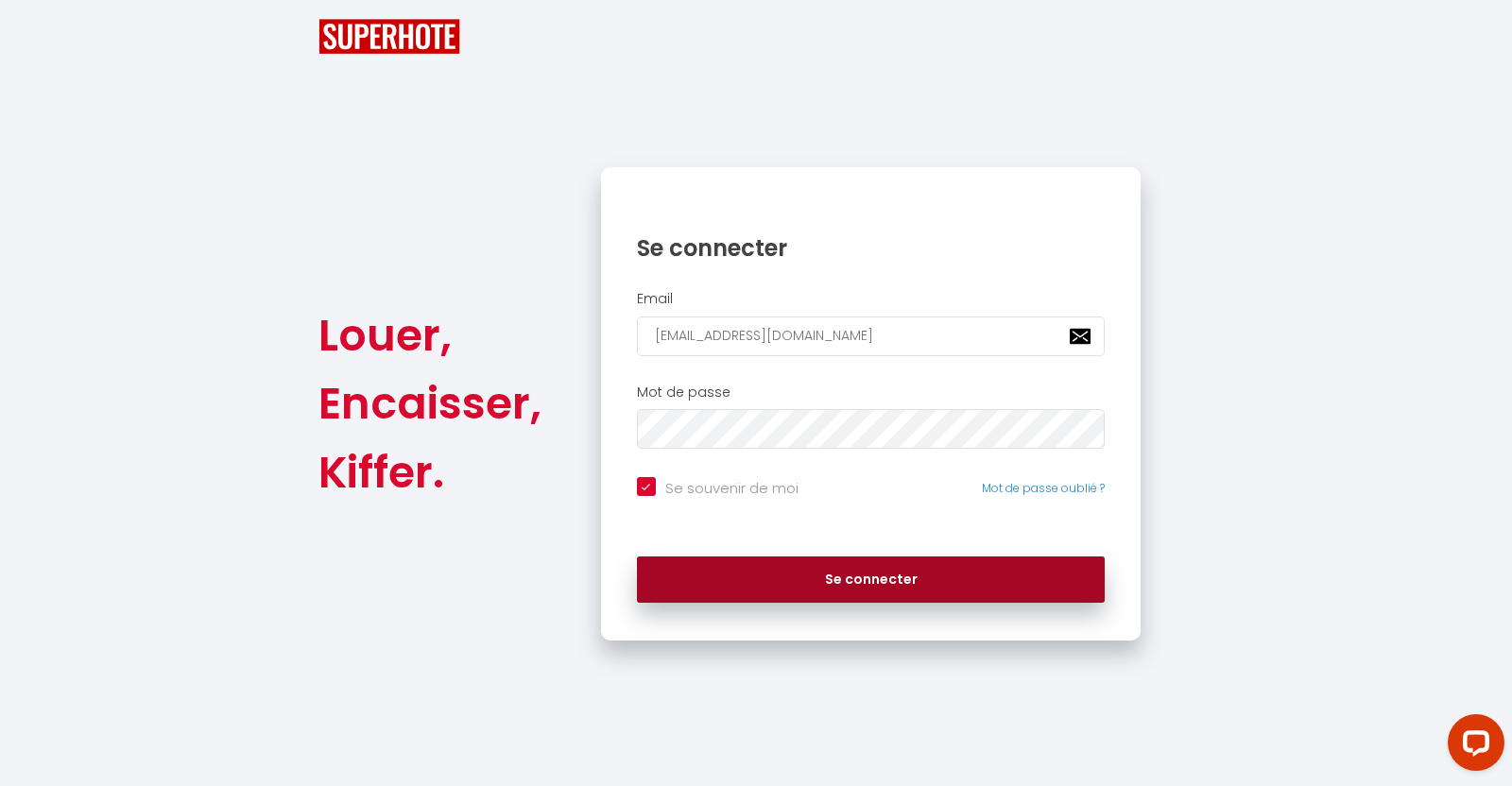 click on "Se connecter" at bounding box center (871, 580) 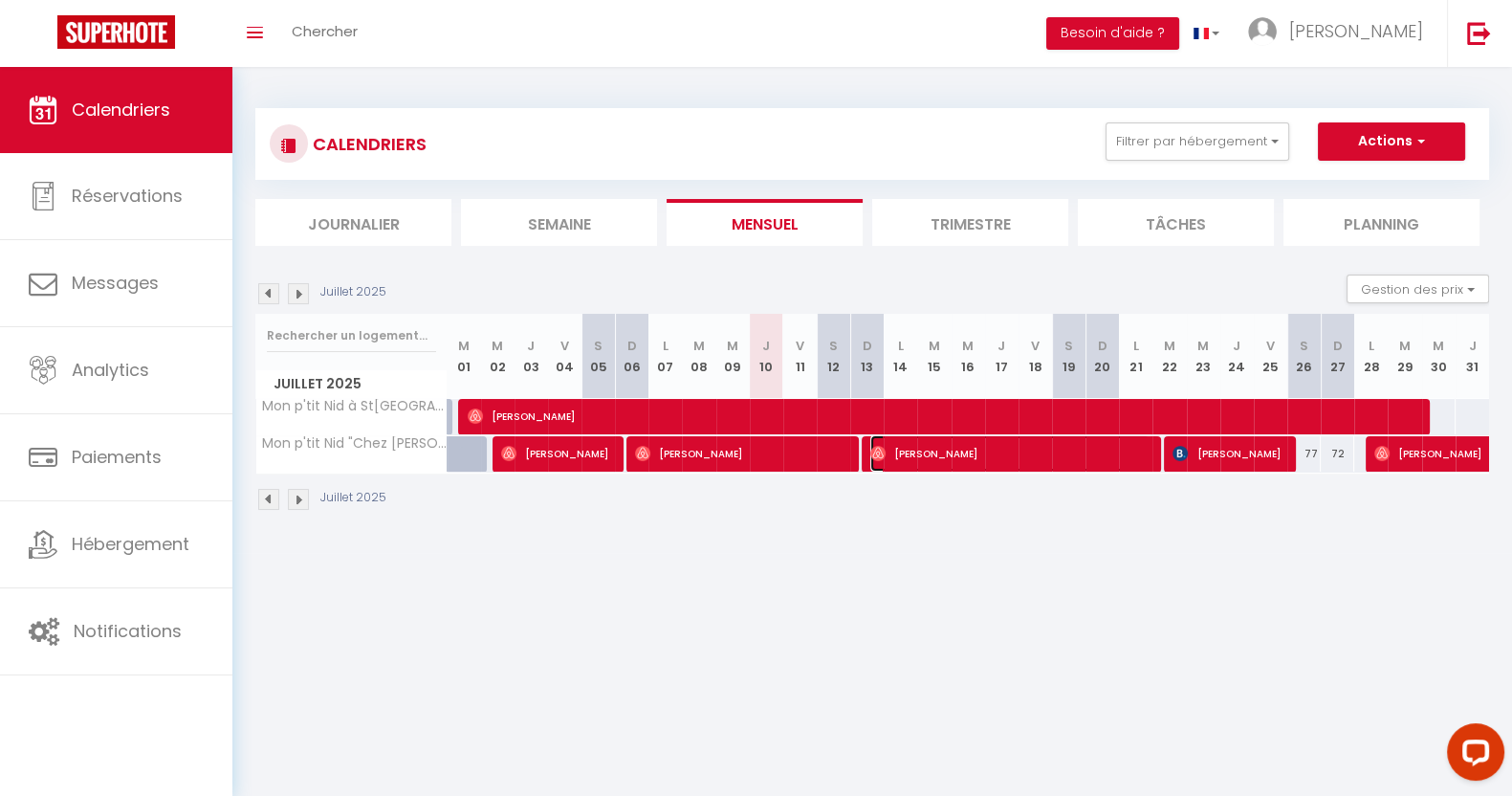 click at bounding box center (878, 453) 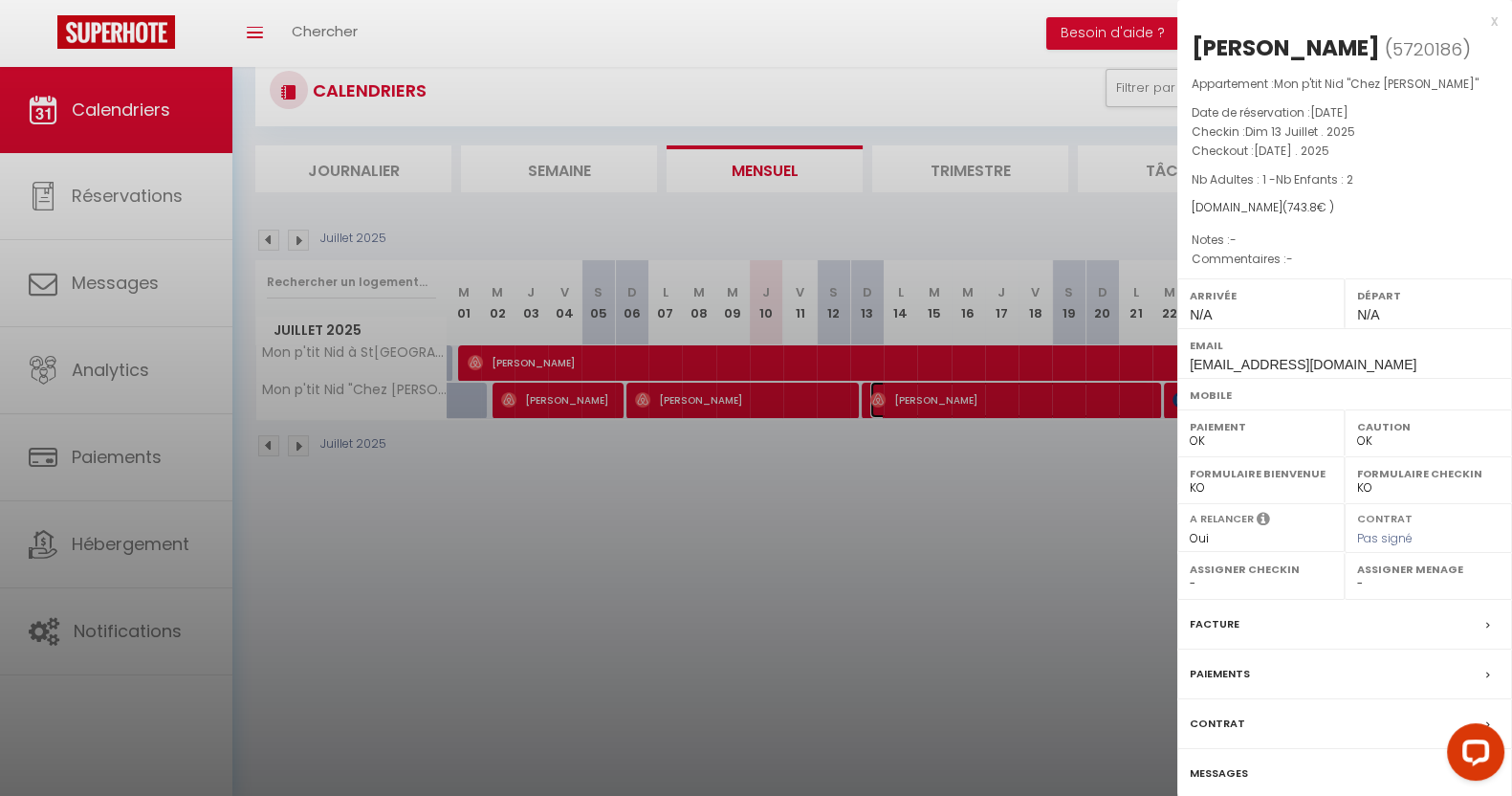 scroll, scrollTop: 67, scrollLeft: 0, axis: vertical 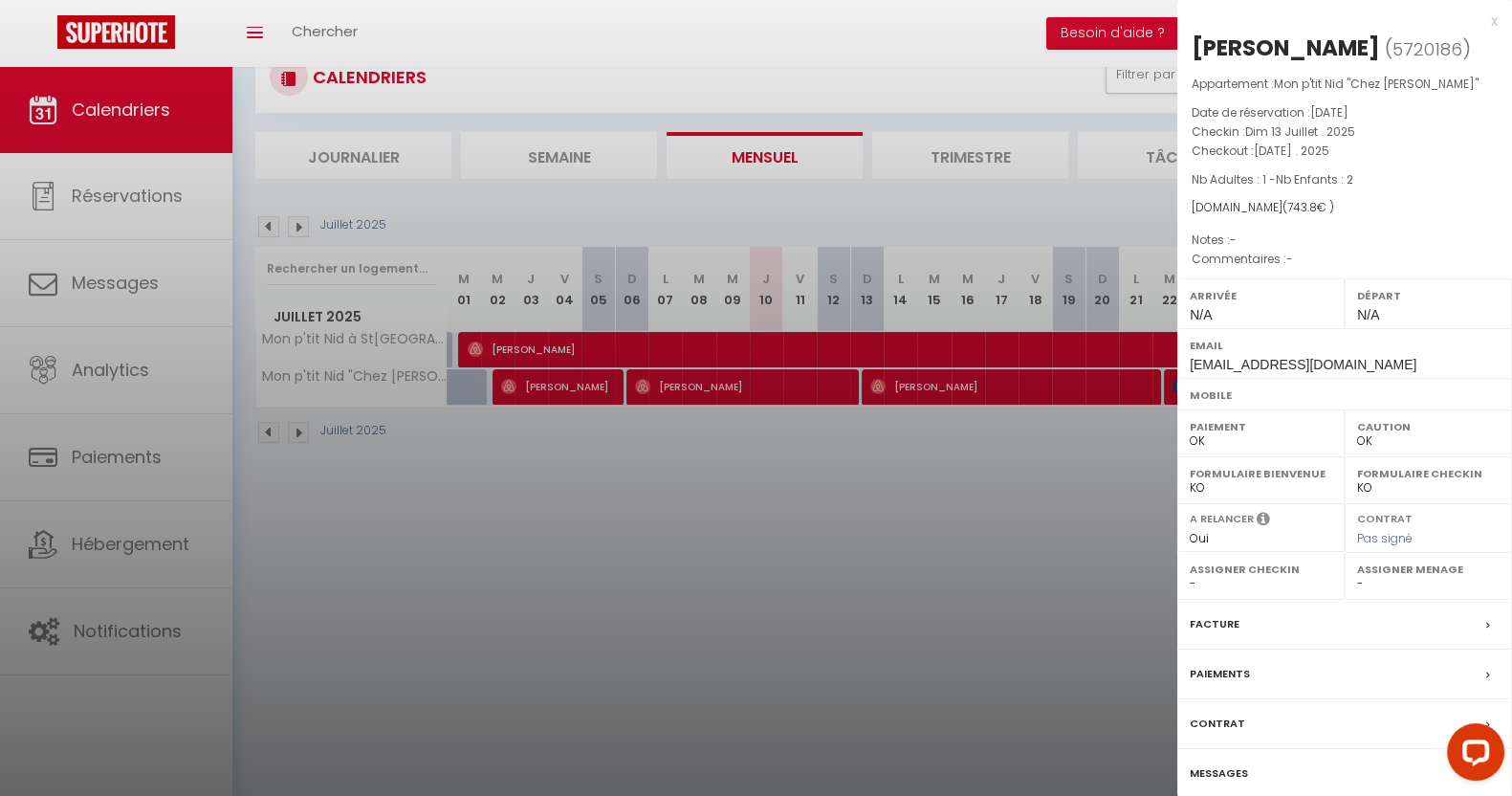 click at bounding box center (756, 398) 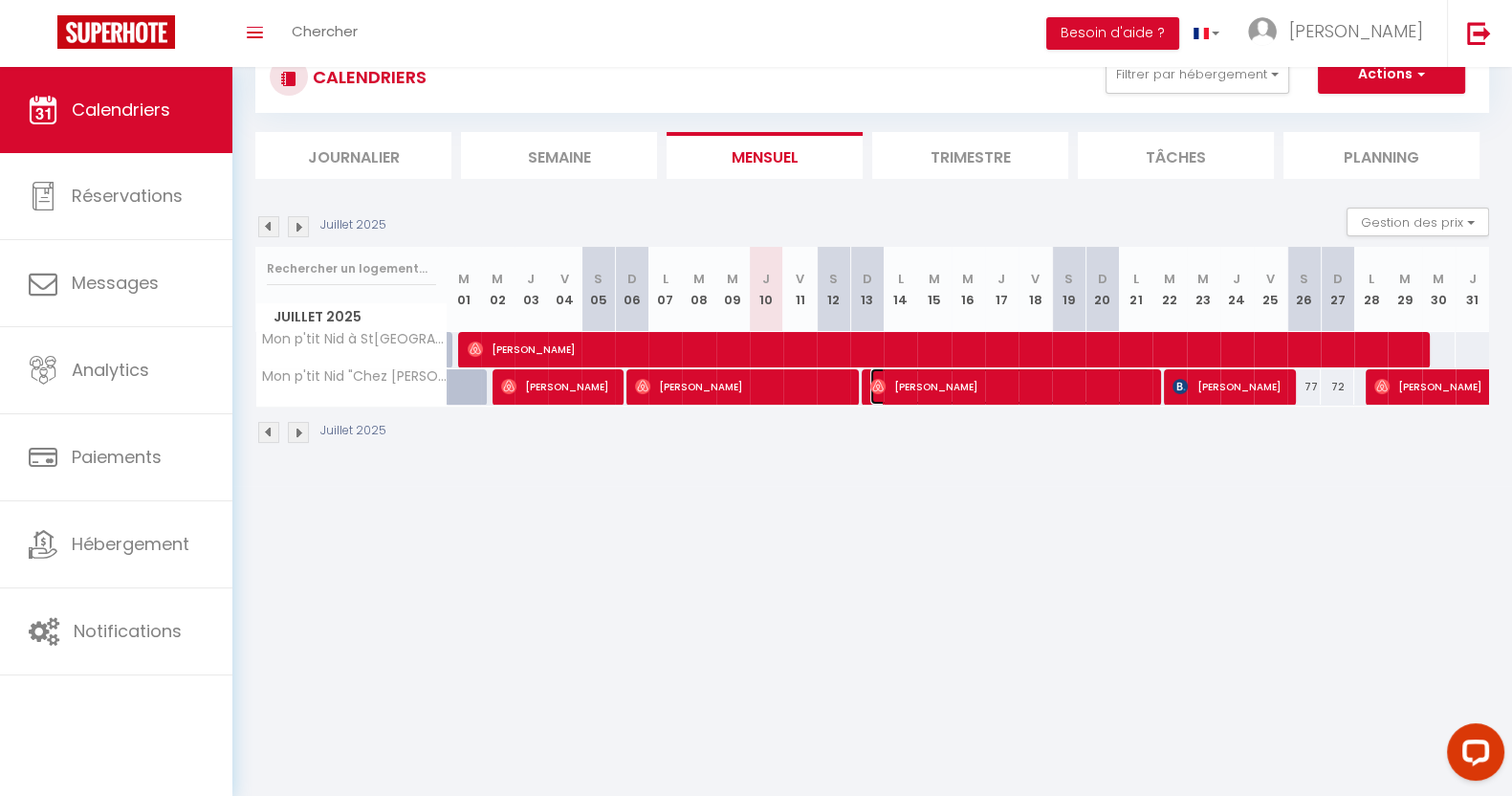 click on "[PERSON_NAME]" at bounding box center [1010, 387] 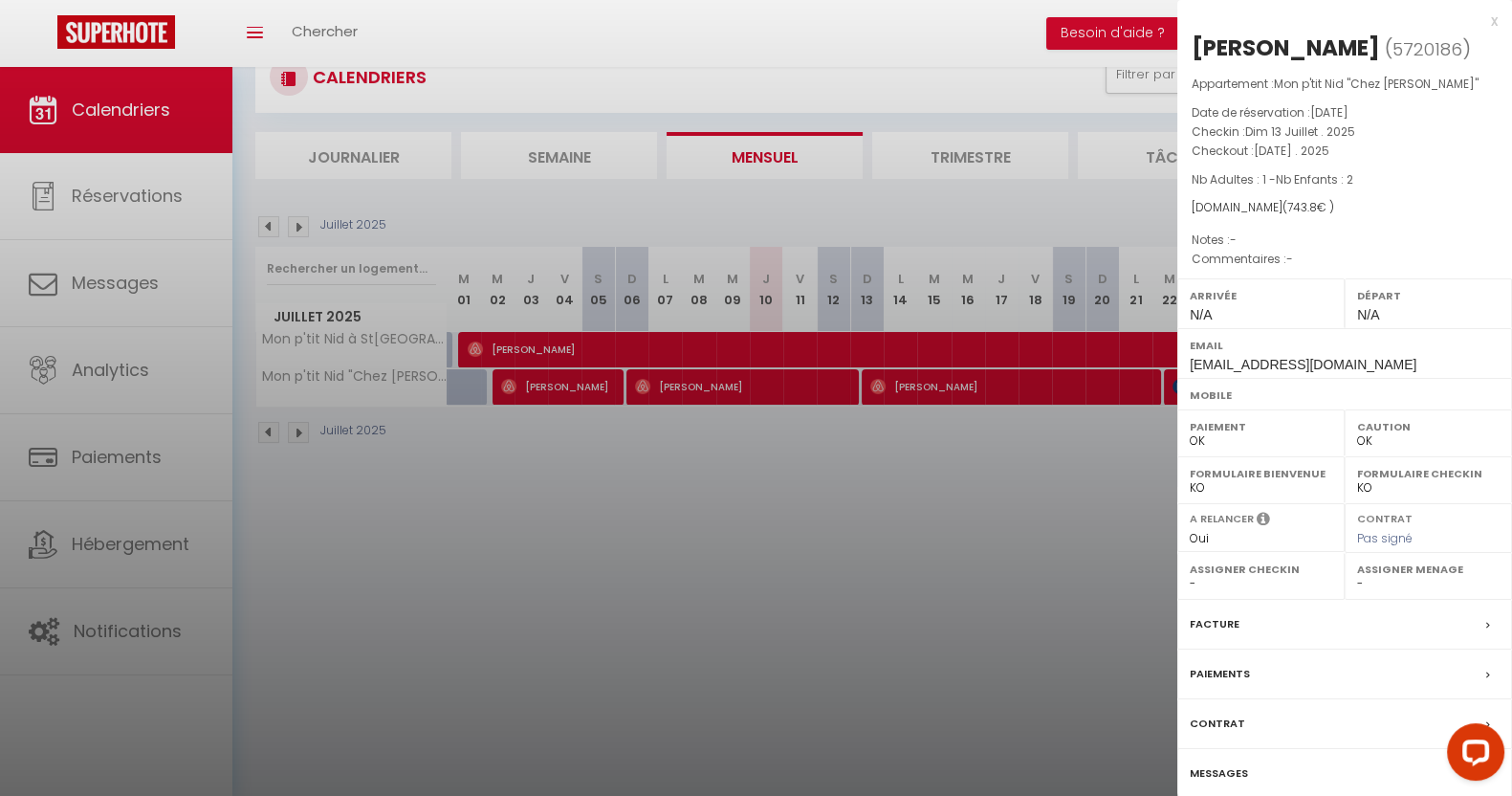 click on "Messages" at bounding box center [1218, 773] 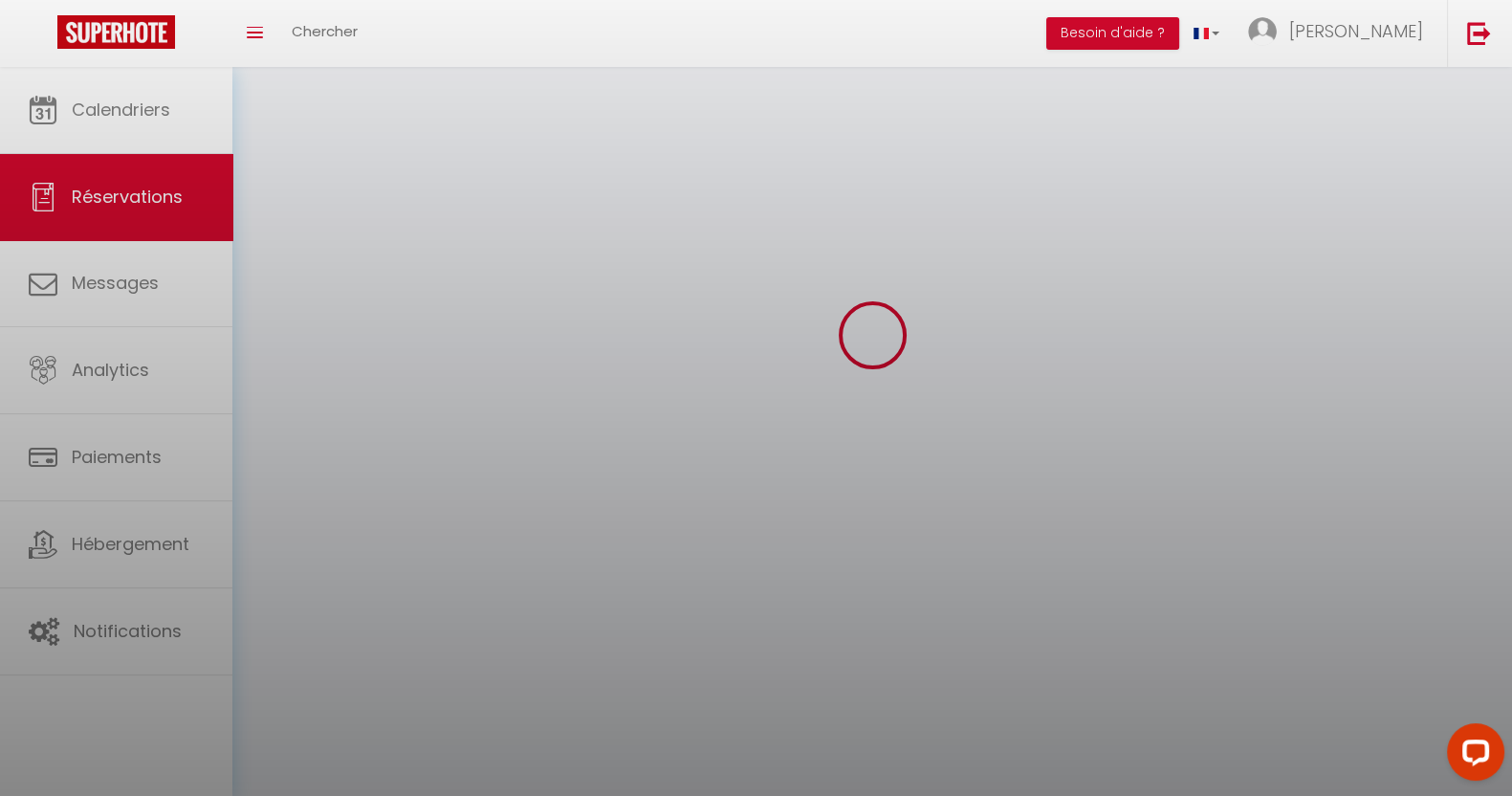 scroll, scrollTop: 0, scrollLeft: 0, axis: both 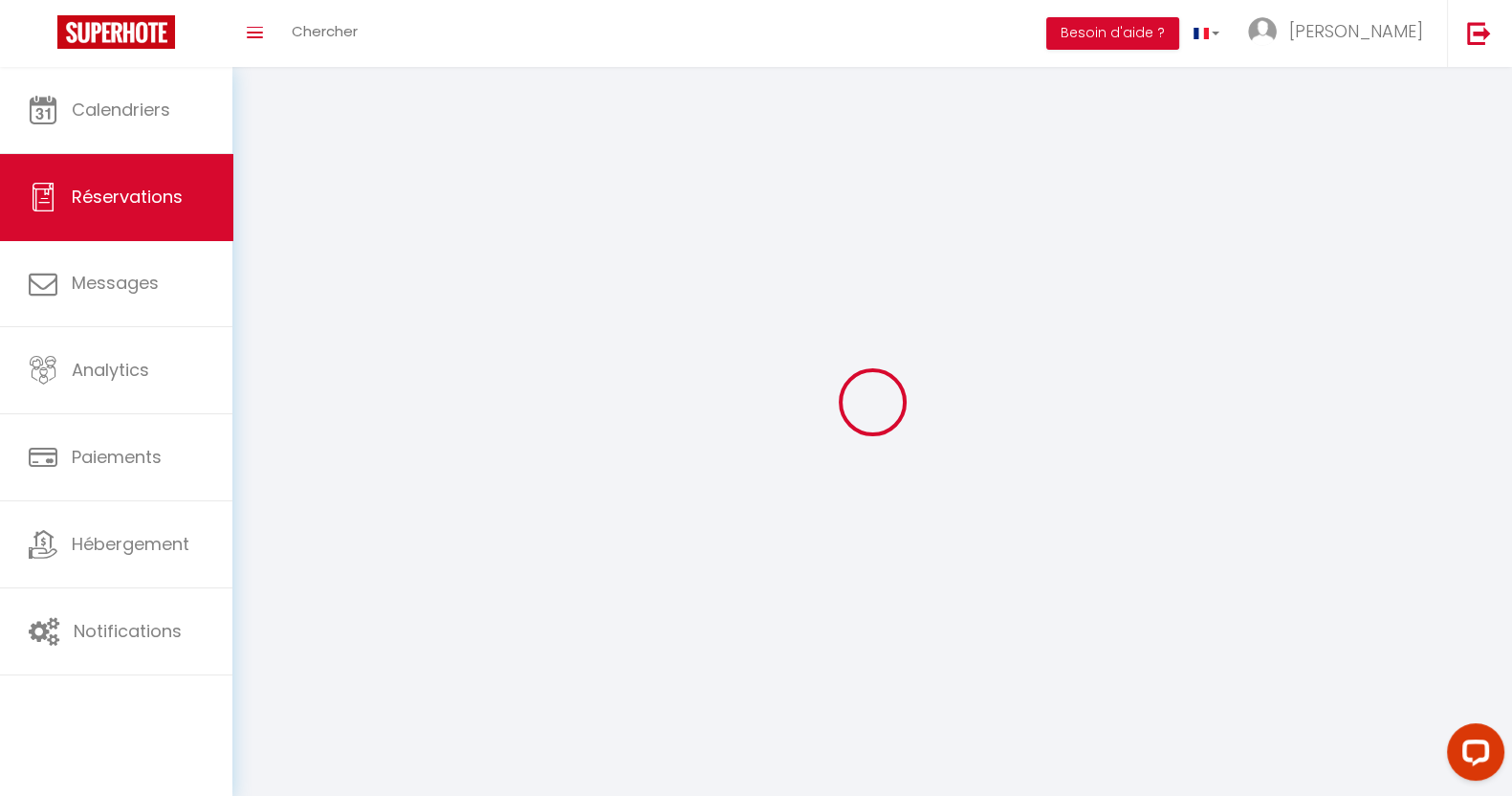 select 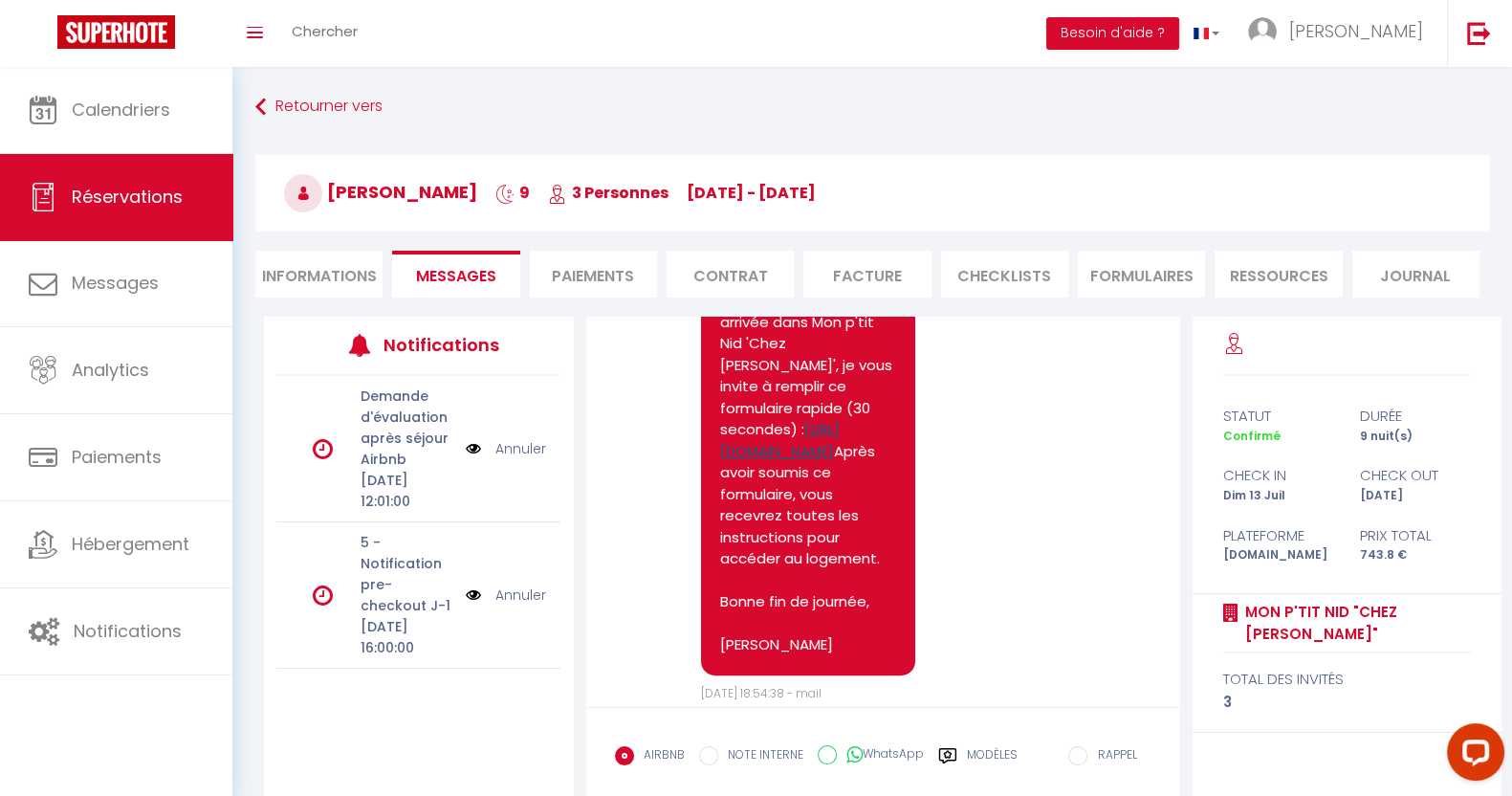 scroll, scrollTop: 1635, scrollLeft: 0, axis: vertical 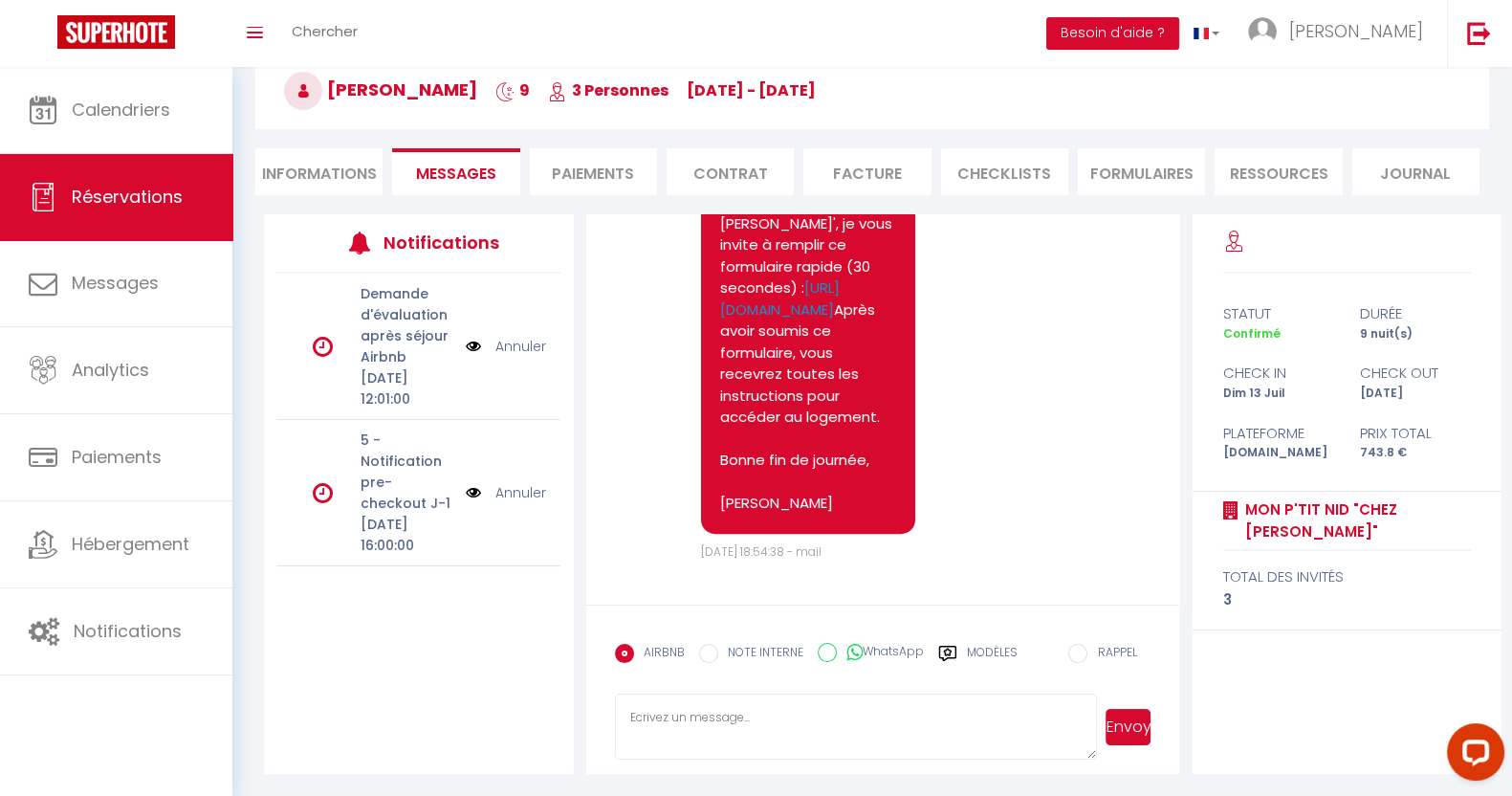 click on "Modèles" at bounding box center [992, 660] 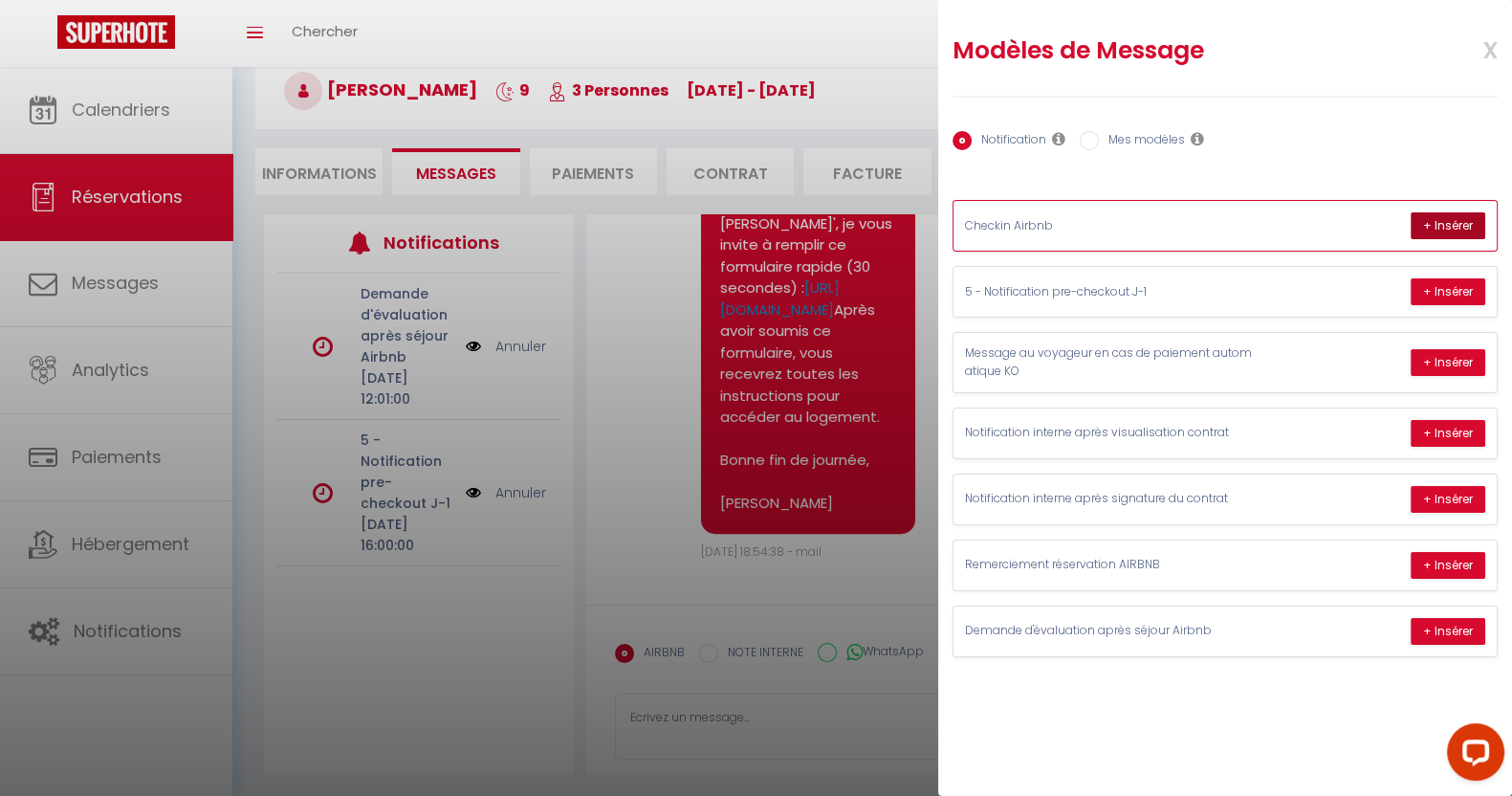 click on "+ Insérer" at bounding box center (1448, 226) 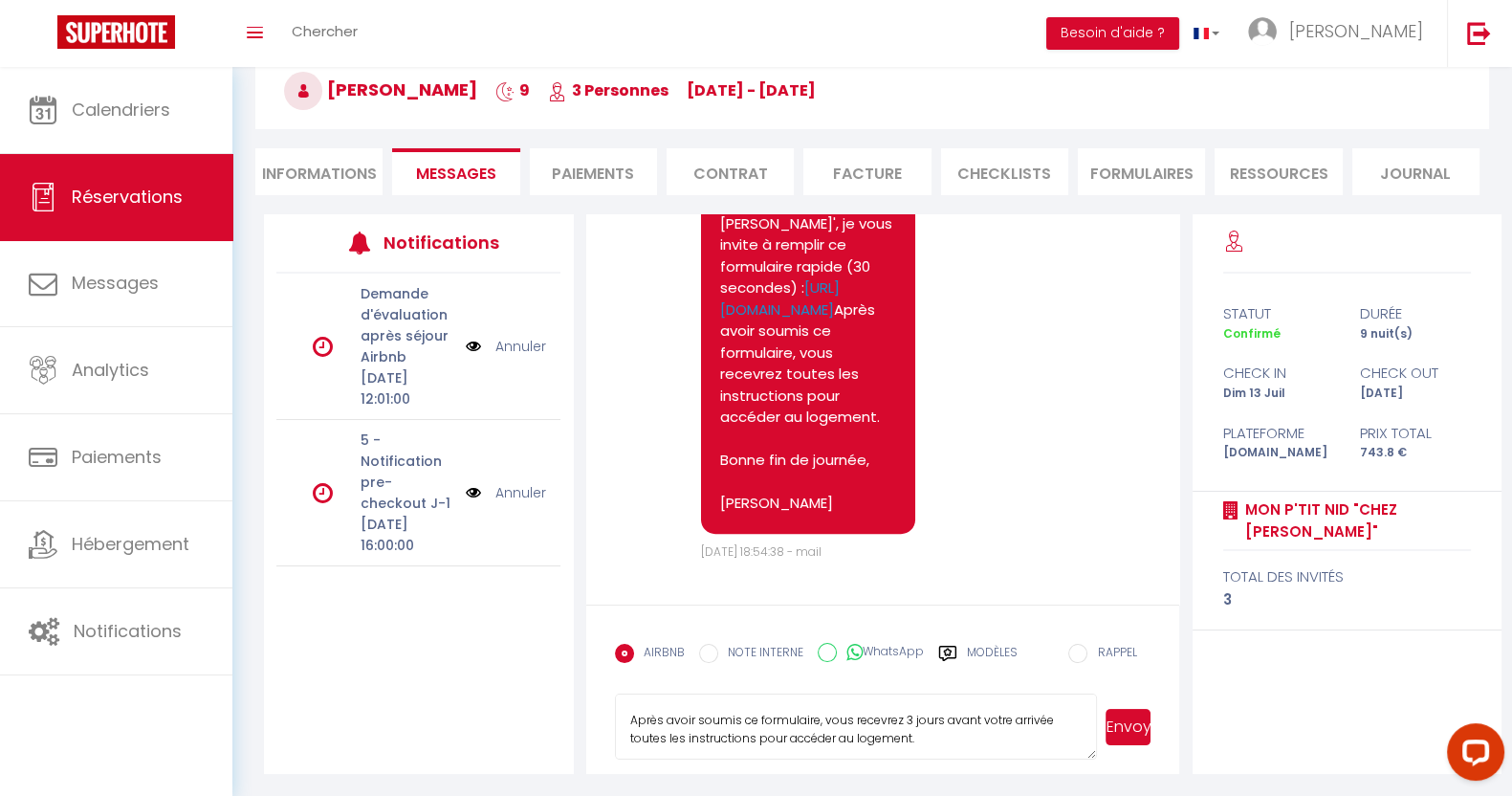 scroll, scrollTop: 180, scrollLeft: 0, axis: vertical 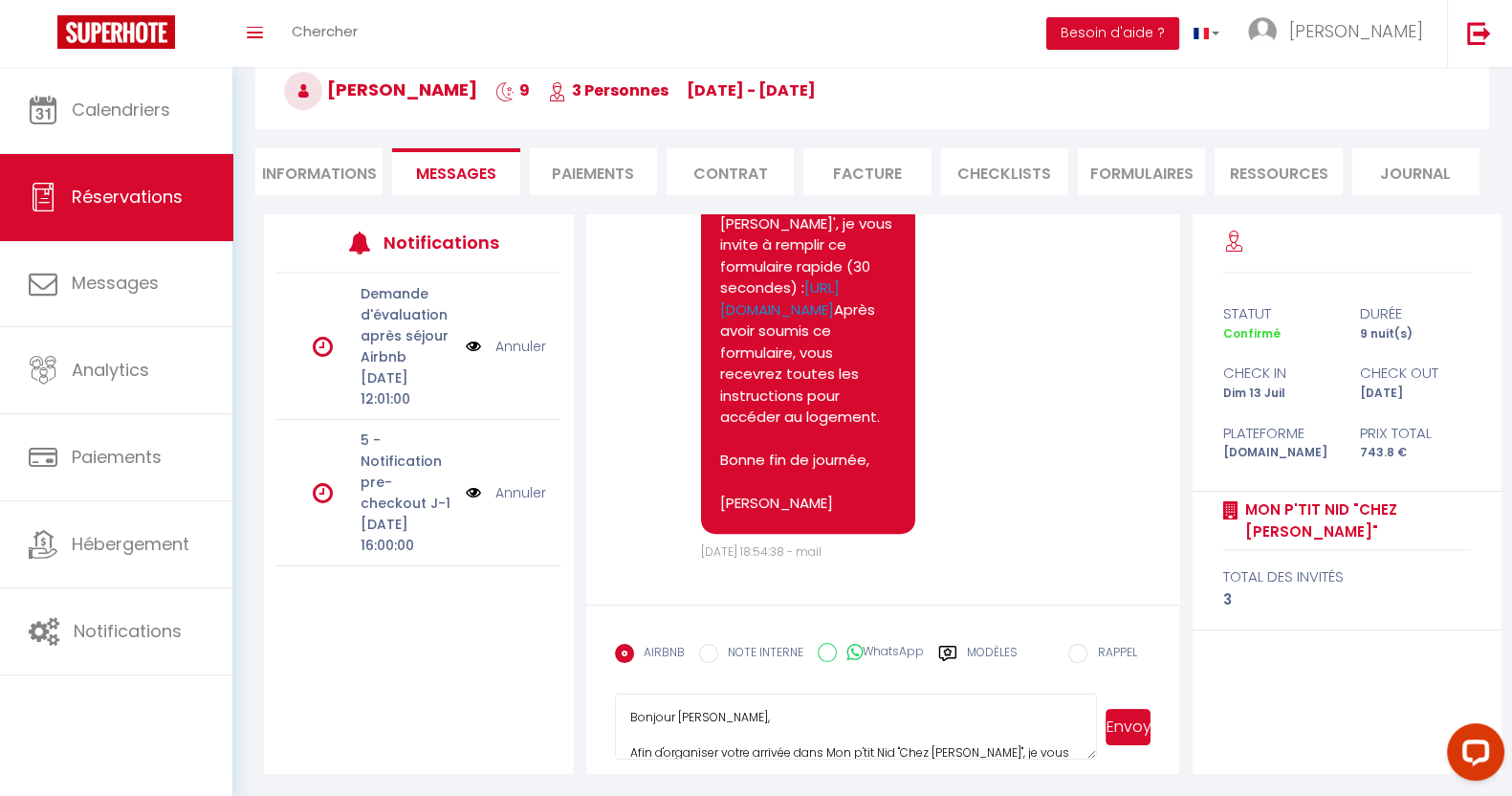 drag, startPoint x: 730, startPoint y: 737, endPoint x: 580, endPoint y: 664, distance: 166.82026 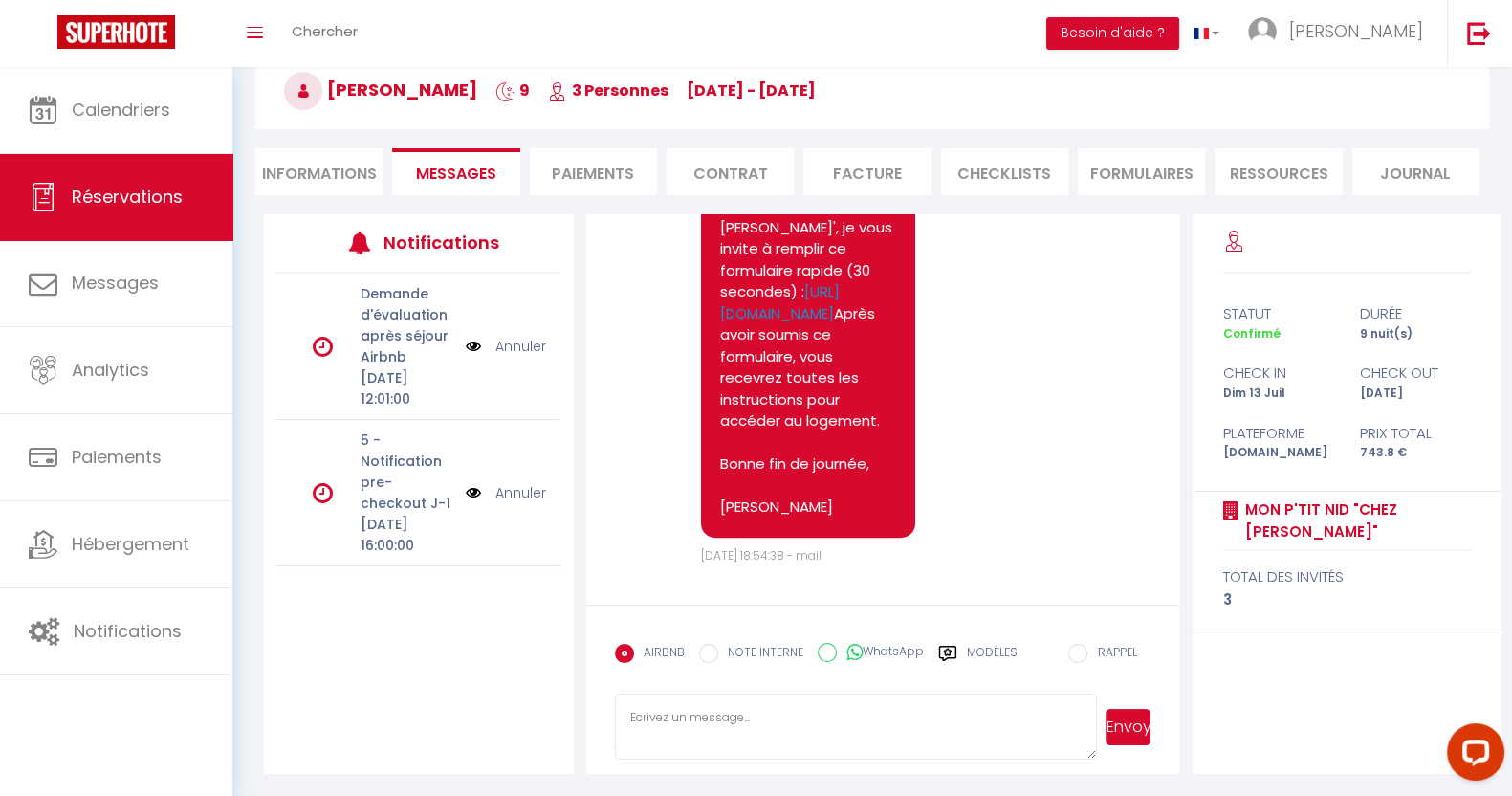 scroll, scrollTop: 1635, scrollLeft: 0, axis: vertical 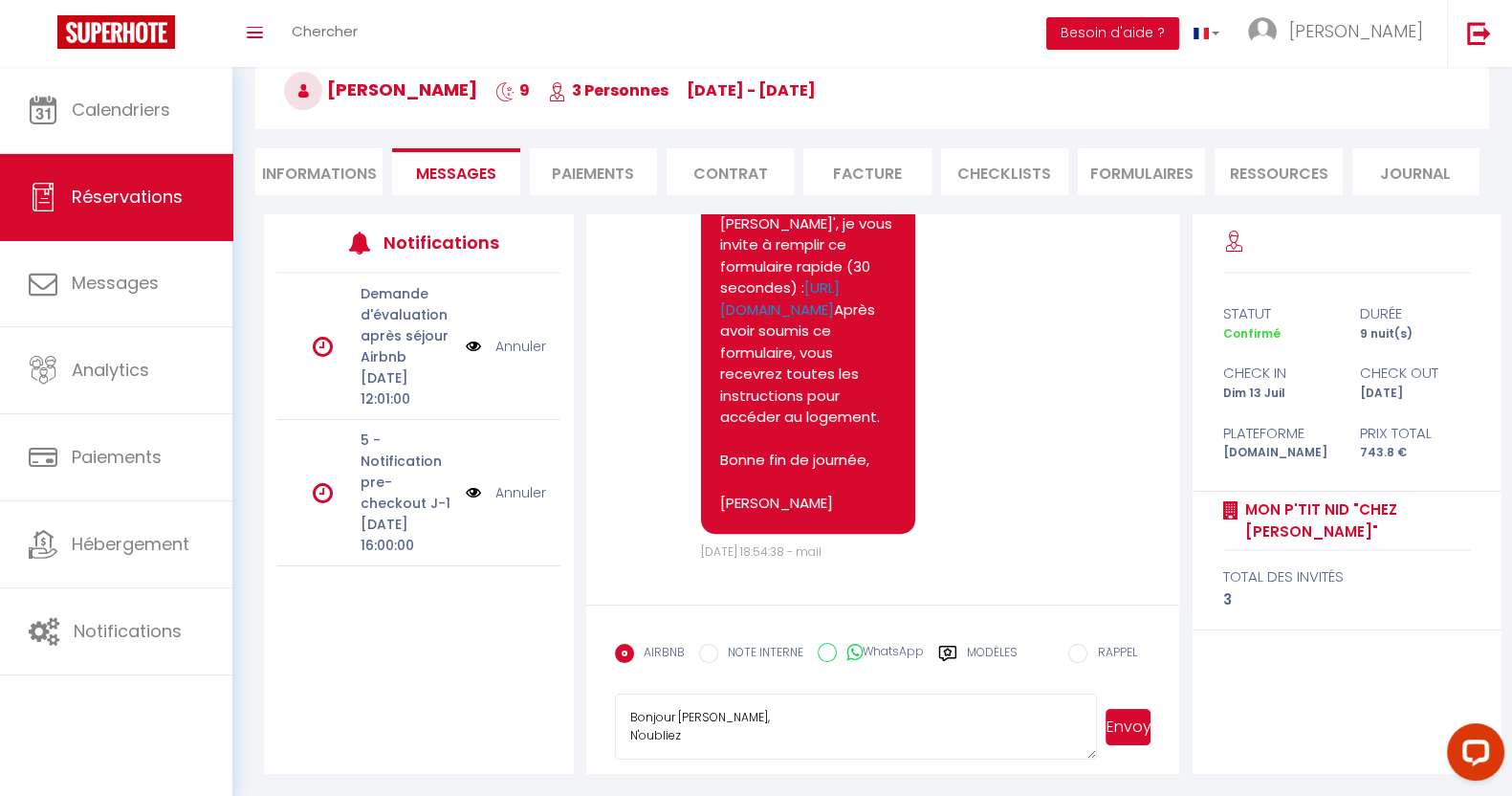 drag, startPoint x: 702, startPoint y: 734, endPoint x: 591, endPoint y: 734, distance: 111 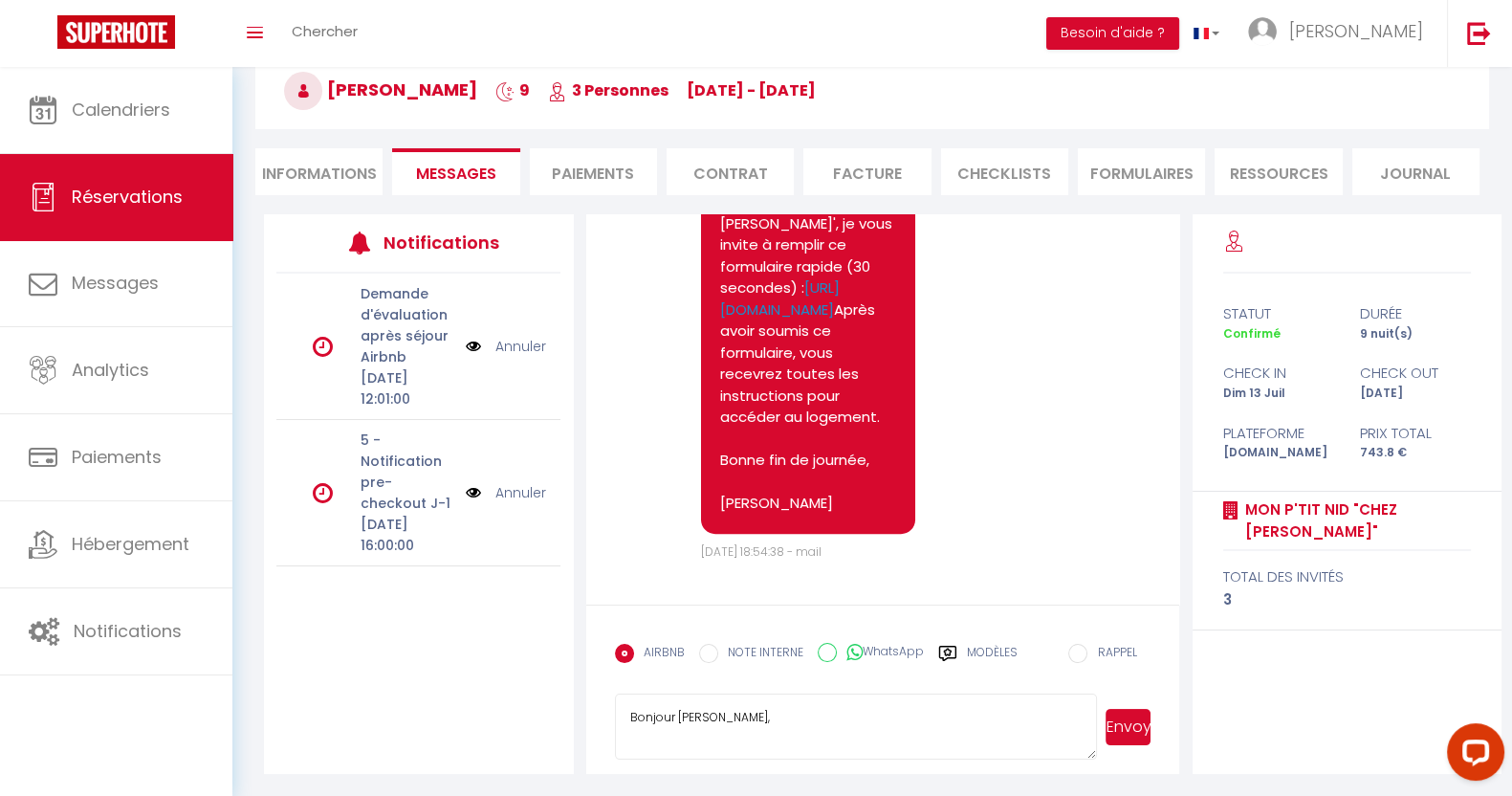 paste on "Bonjour [GUEST:FIRST_NAME],
En notre absence, vous pourrez accéder au gîte en suivant les instructions que vous trouverez sur cette page [URL][DOMAIN_NAME]​ en cliquant sur la clé dorée ​puis en entrant le mot de passe : [SECURITY_DATA]
​Au plaisir de vous rencontrer !
[PERSON_NAME]
[RENTAL:NAME]​
Si besoin, voici les informations pour le stationnement gratuit à proximité du gîte [RENTAL:ADDRESS]​ :
- la [GEOGRAPHIC_DATA][PERSON_NAME]
- le parking en face de la statue Turenne ([GEOGRAPHIC_DATA]).
Attention au stationnement dans la [GEOGRAPHIC_DATA], qui est limité à 1 heure, avec un disque bleu." 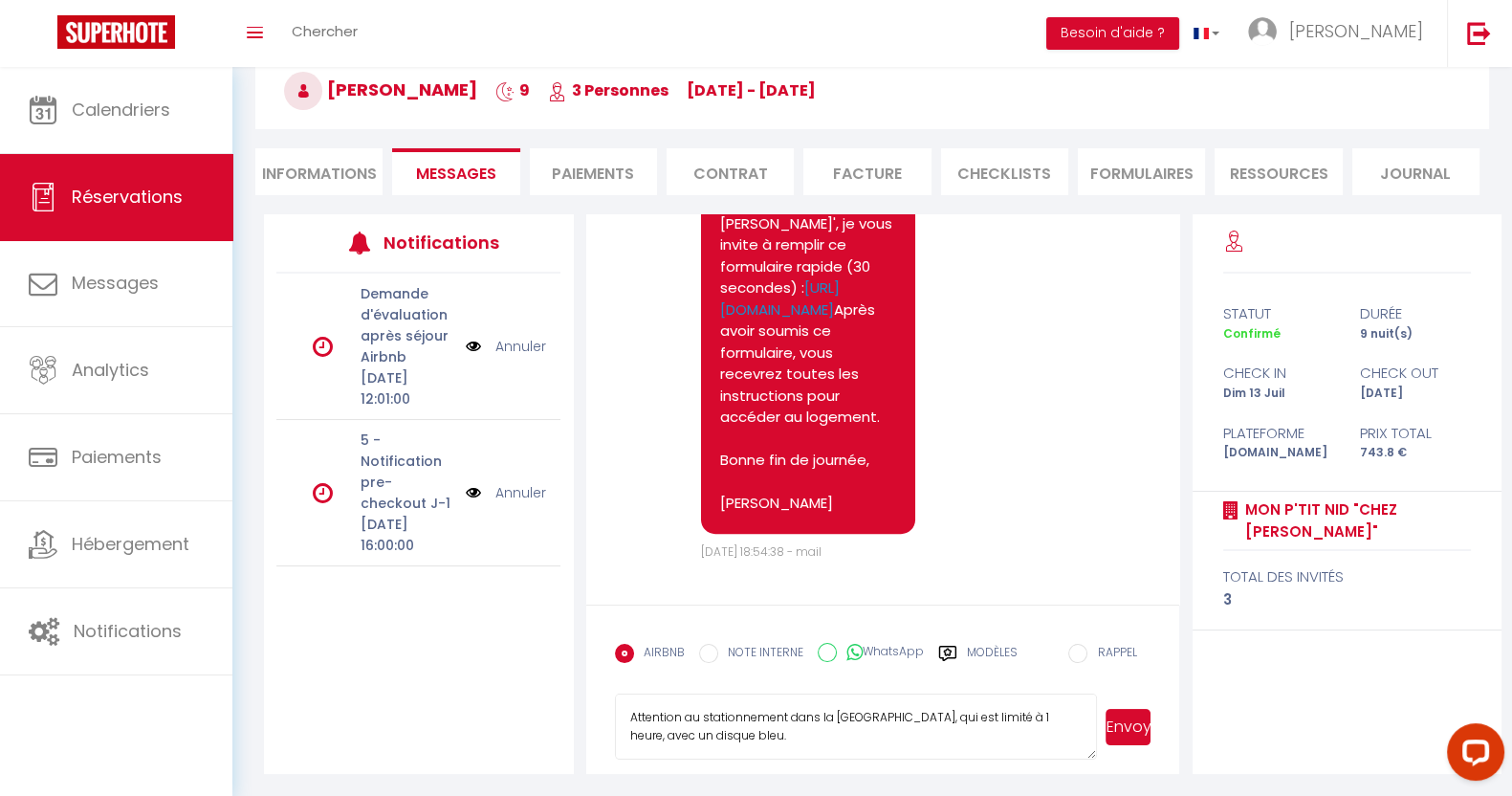 scroll, scrollTop: 0, scrollLeft: 0, axis: both 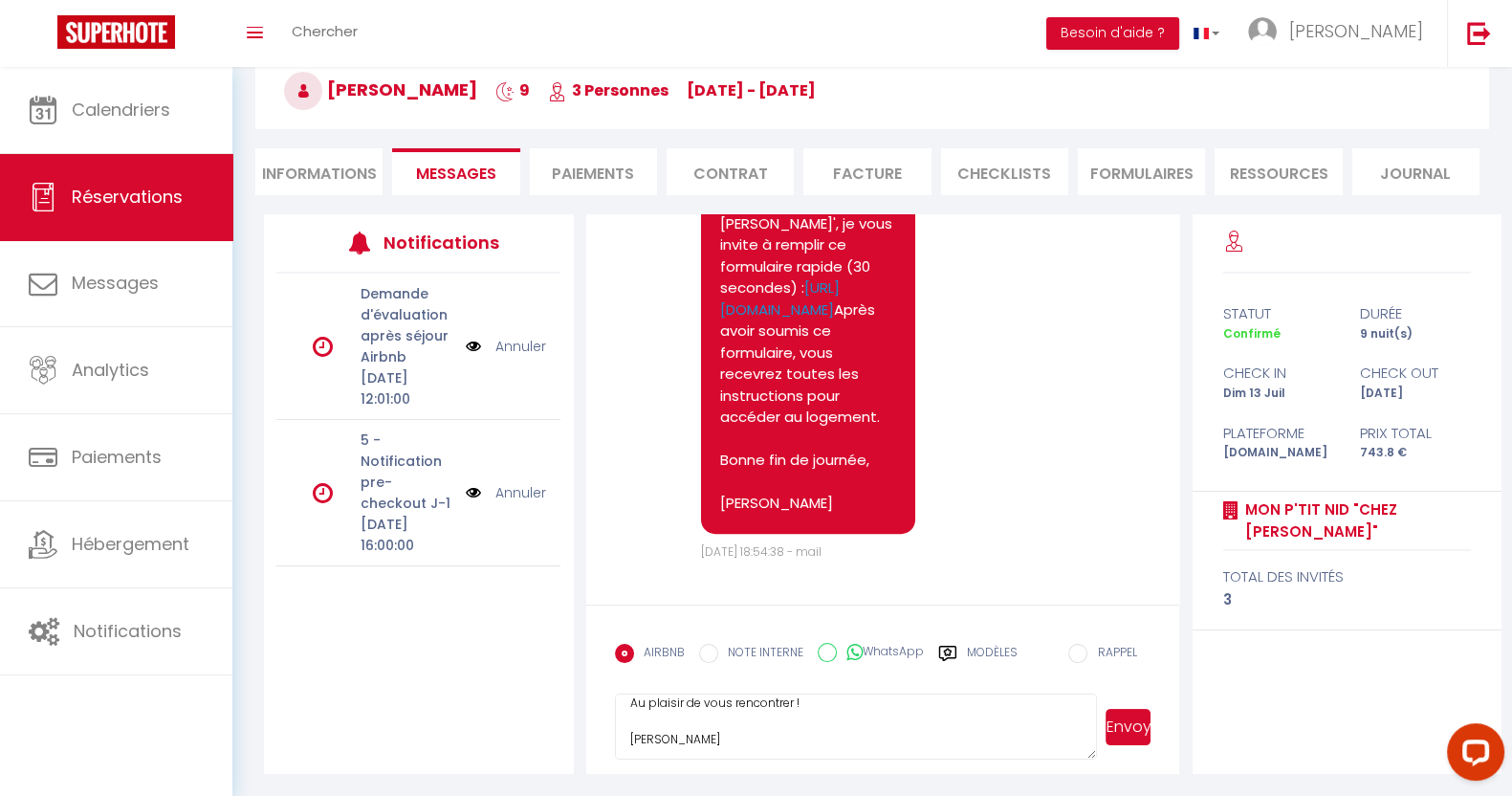drag, startPoint x: 811, startPoint y: 750, endPoint x: 660, endPoint y: 714, distance: 155.23208 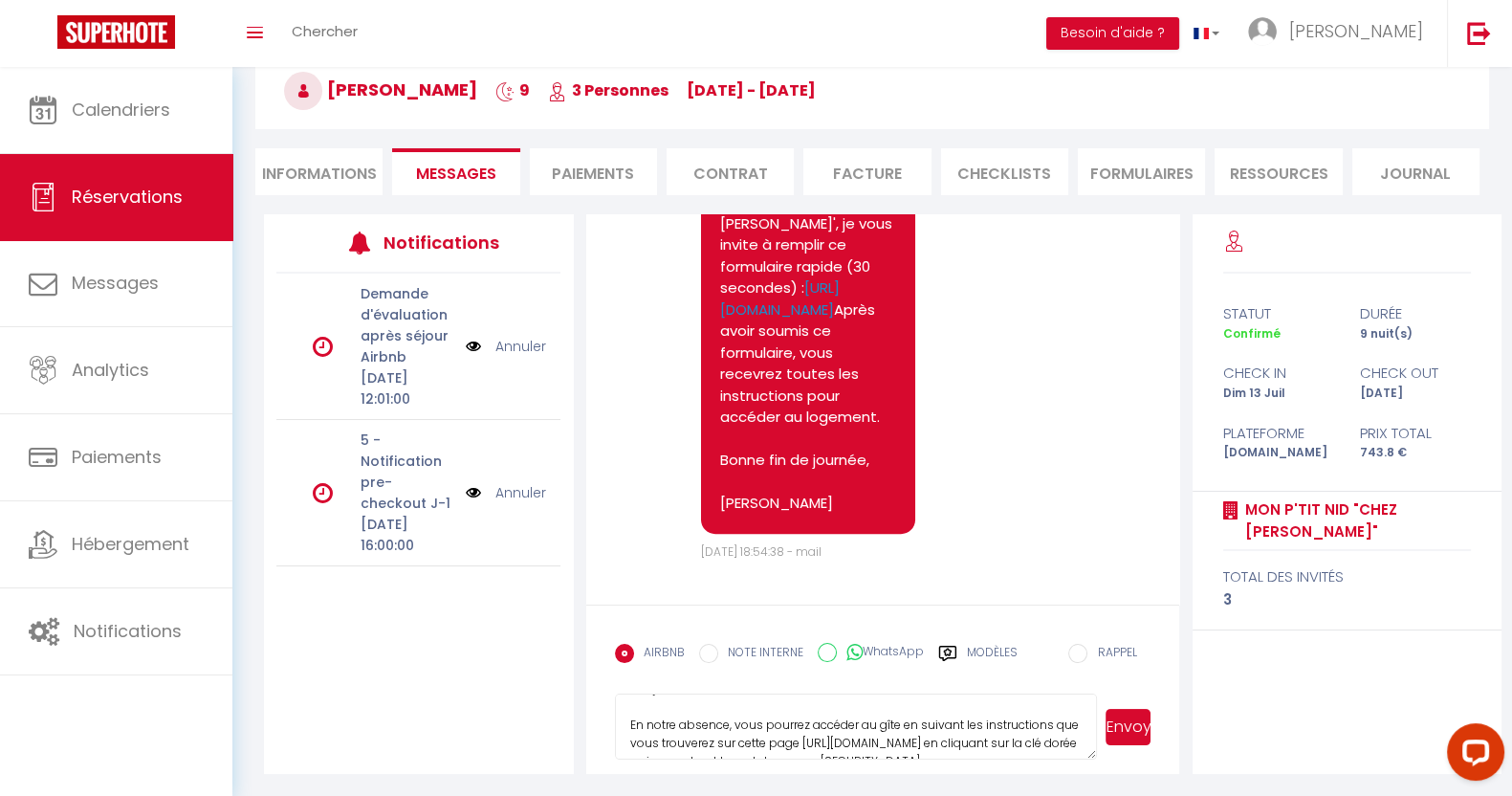 scroll, scrollTop: 26, scrollLeft: 0, axis: vertical 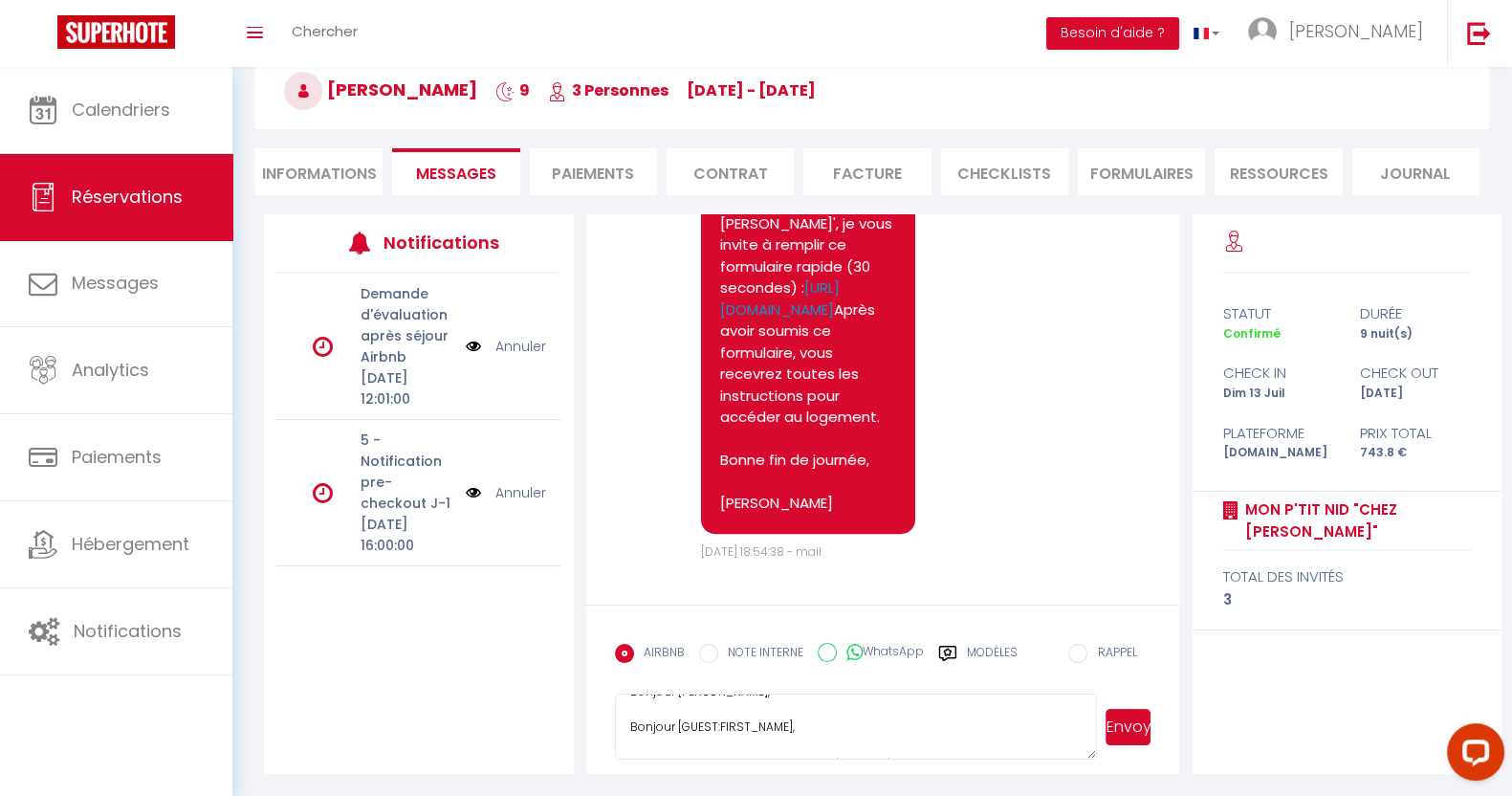 click on "Bonjour [PERSON_NAME],
Bonjour [GUEST:FIRST_NAME],
En notre absence, vous pourrez accéder au gîte en suivant les instructions que vous trouverez sur cette page [URL][DOMAIN_NAME]​ en cliquant sur la clé dorée ​puis en entrant le mot de passe : [SECURITY_DATA]
​Au plaisir de vous rencontrer !
[PERSON_NAME]
[RENTAL:NAME]​
Si besoin, voici les informations pour le stationnement gratuit à proximité du gîte [RENTAL:ADDRESS]​ :
- la [GEOGRAPHIC_DATA][PERSON_NAME]
- le parking en face de la statue Turenne ([GEOGRAPHIC_DATA]).
Attention au stationnement dans la [GEOGRAPHIC_DATA], qui est limité à 1 heure, avec un disque bleu." at bounding box center [856, 727] 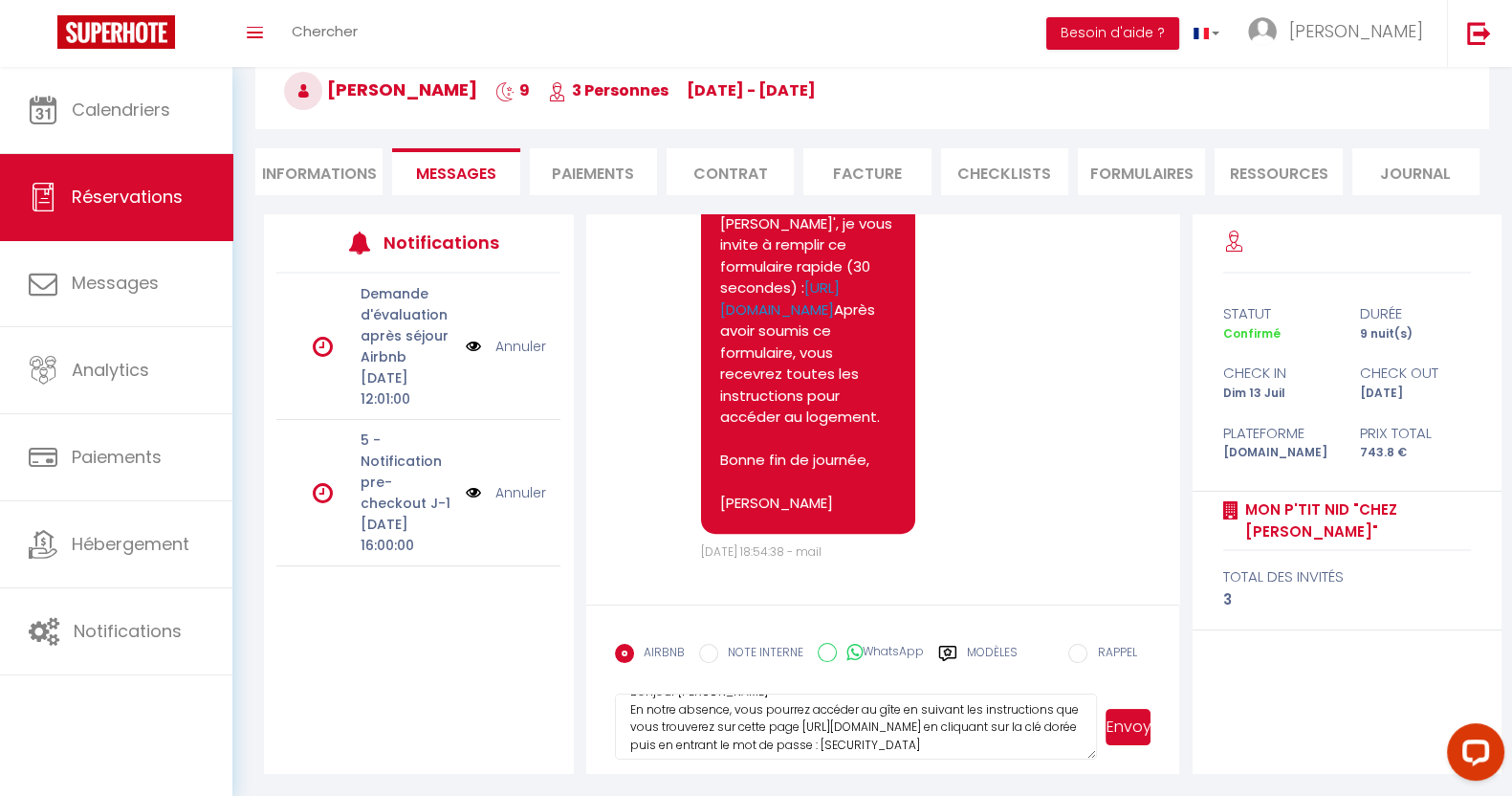 scroll, scrollTop: 8, scrollLeft: 0, axis: vertical 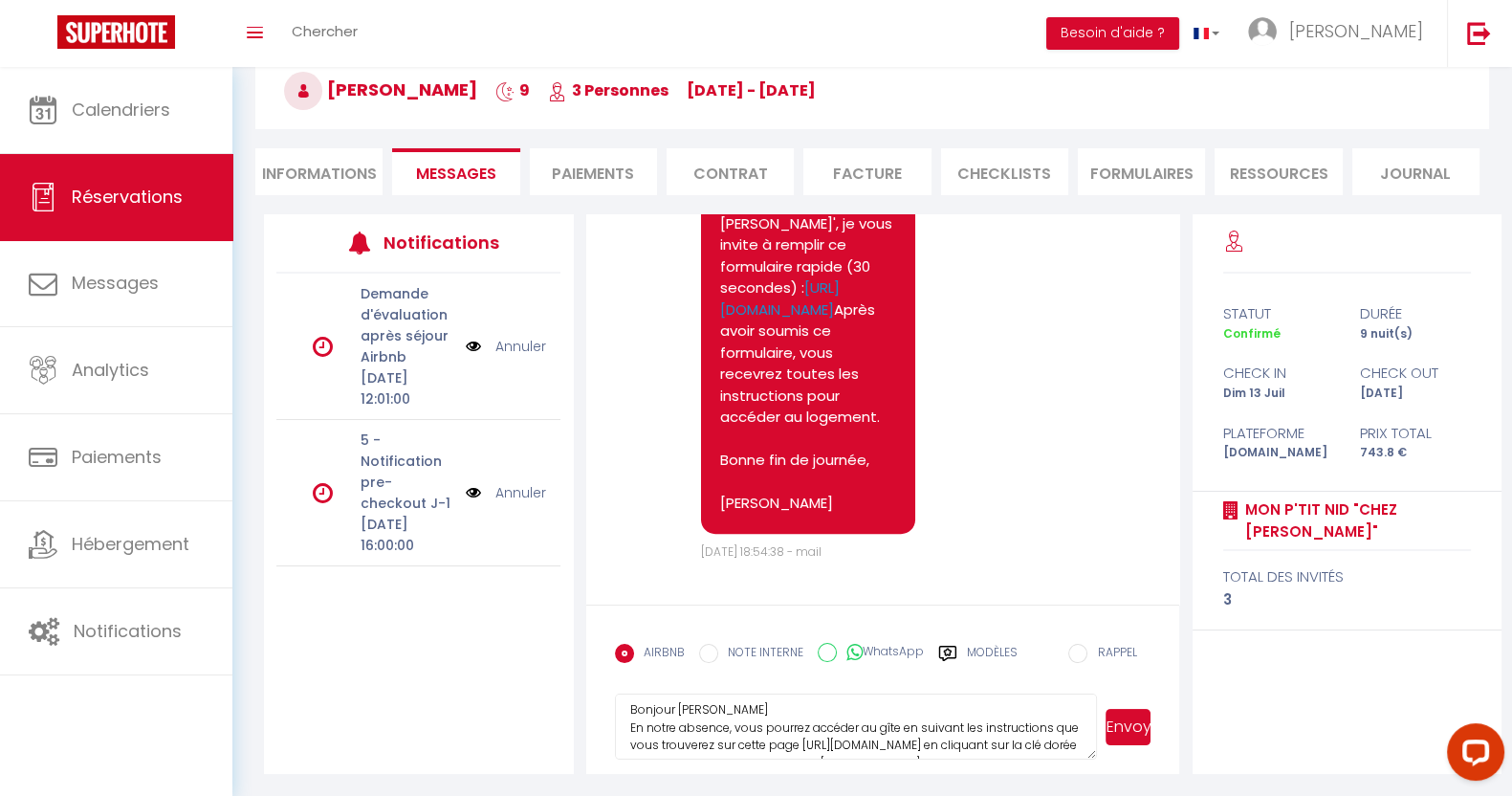 click on "Bonjour [PERSON_NAME]
En notre absence, vous pourrez accéder au gîte en suivant les instructions que vous trouverez sur cette page [URL][DOMAIN_NAME]​ en cliquant sur la clé dorée ​puis en entrant le mot de passe : [SECURITY_DATA]
​Au plaisir de vous rencontrer !
Cl[PERSON_NAME][RENTAL:NAME]​
Si besoin, voici les informations pour le stationnement gratuit à proximité du gîte [RENTAL:ADDRESS]​ :
- la ru[GEOGRAPHIC_DATA][PERSON_NAME] le parking en face de la statue Turenne (pl[GEOGRAPHIC_DATA]
Attention au stationnement dans la Gr[GEOGRAPHIC_DATA]qui est limité à 1 heure, avec un disque bleu." at bounding box center [856, 727] 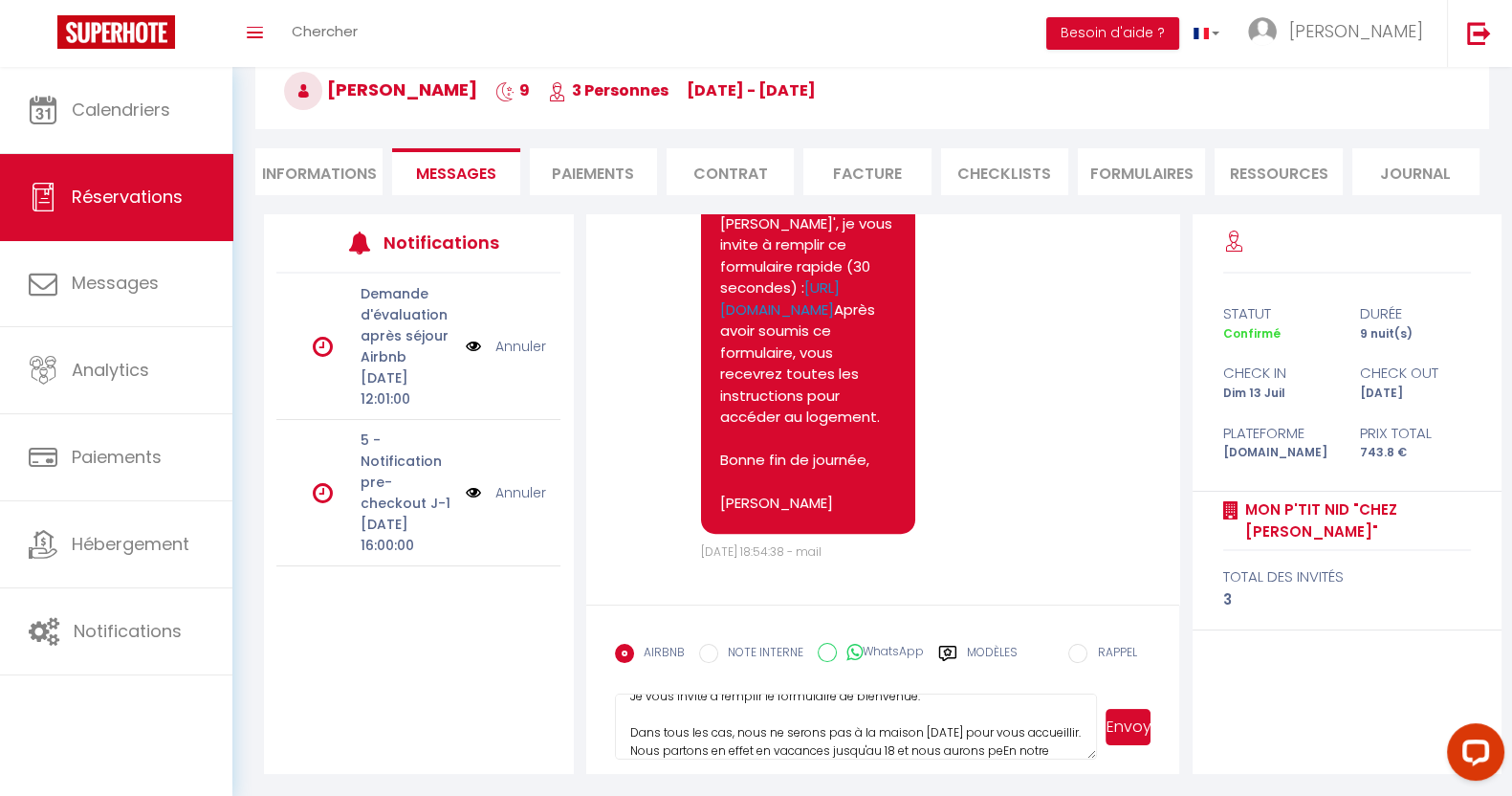 scroll, scrollTop: 75, scrollLeft: 0, axis: vertical 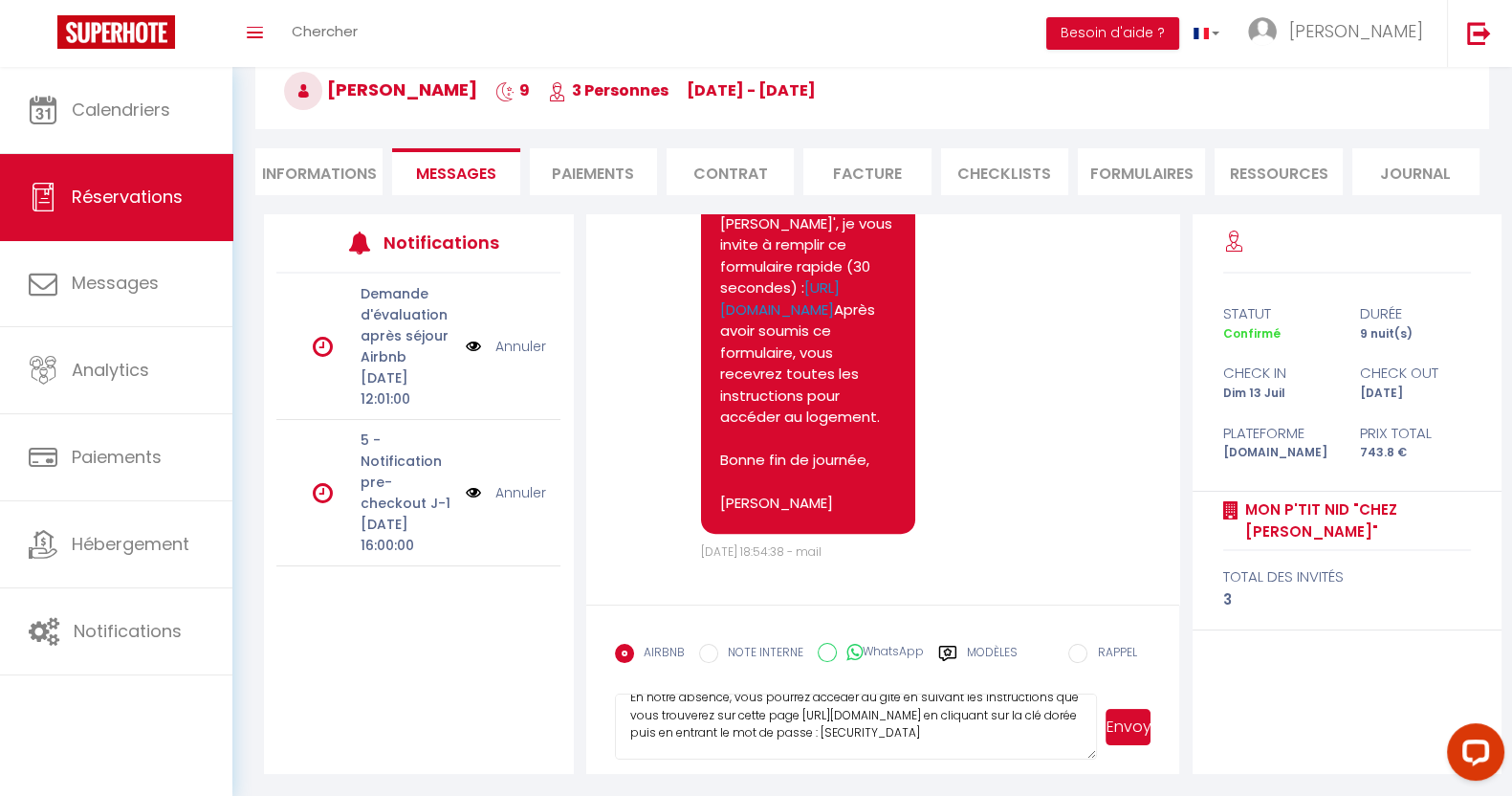 type on "Bonjour [PERSON_NAME],
Je vous invite à remplir le formulaire de bienvenue.
Dans tous les cas, nous ne serons pas à la maison [DATE] pour vous accueillir. Nous partons en effet en vacances jusqu'au 18 et nous aurons peut-être l'occasion de nous rencontrer avant votre départ.
En notre absence, vous pourrez accéder au gîte en suivant les instructions que vous trouverez sur cette page [URL][DOMAIN_NAME]​ en cliquant sur la clé dorée ​puis en entrant le mot de passe : [SECURITY_DATA]
​Au plaisir de vous rencontrer !
[PERSON_NAME]
[RENTAL:NAME]​
Si besoin, voici les informations pour le stationnement gratuit à proximité du gîte [RENTAL:ADDRESS]​ :
- la [GEOGRAPHIC_DATA][PERSON_NAME]
- le parking en face de la statue Turenne ([GEOGRAPHIC_DATA]).
Attention au stationnement dans la [GEOGRAPHIC_DATA], qui est limité à 1 heure, avec un disque bleu." 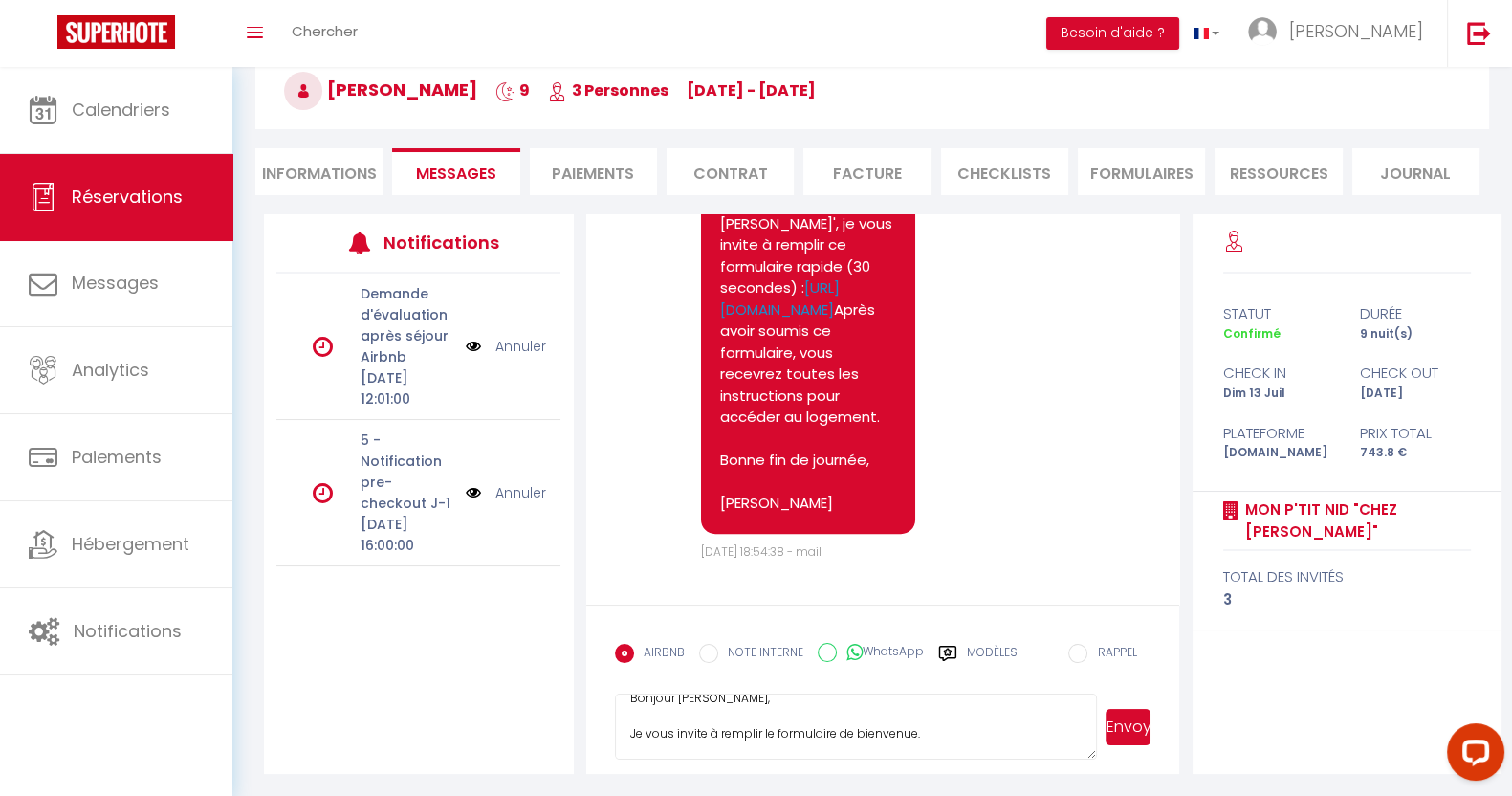 scroll, scrollTop: 0, scrollLeft: 0, axis: both 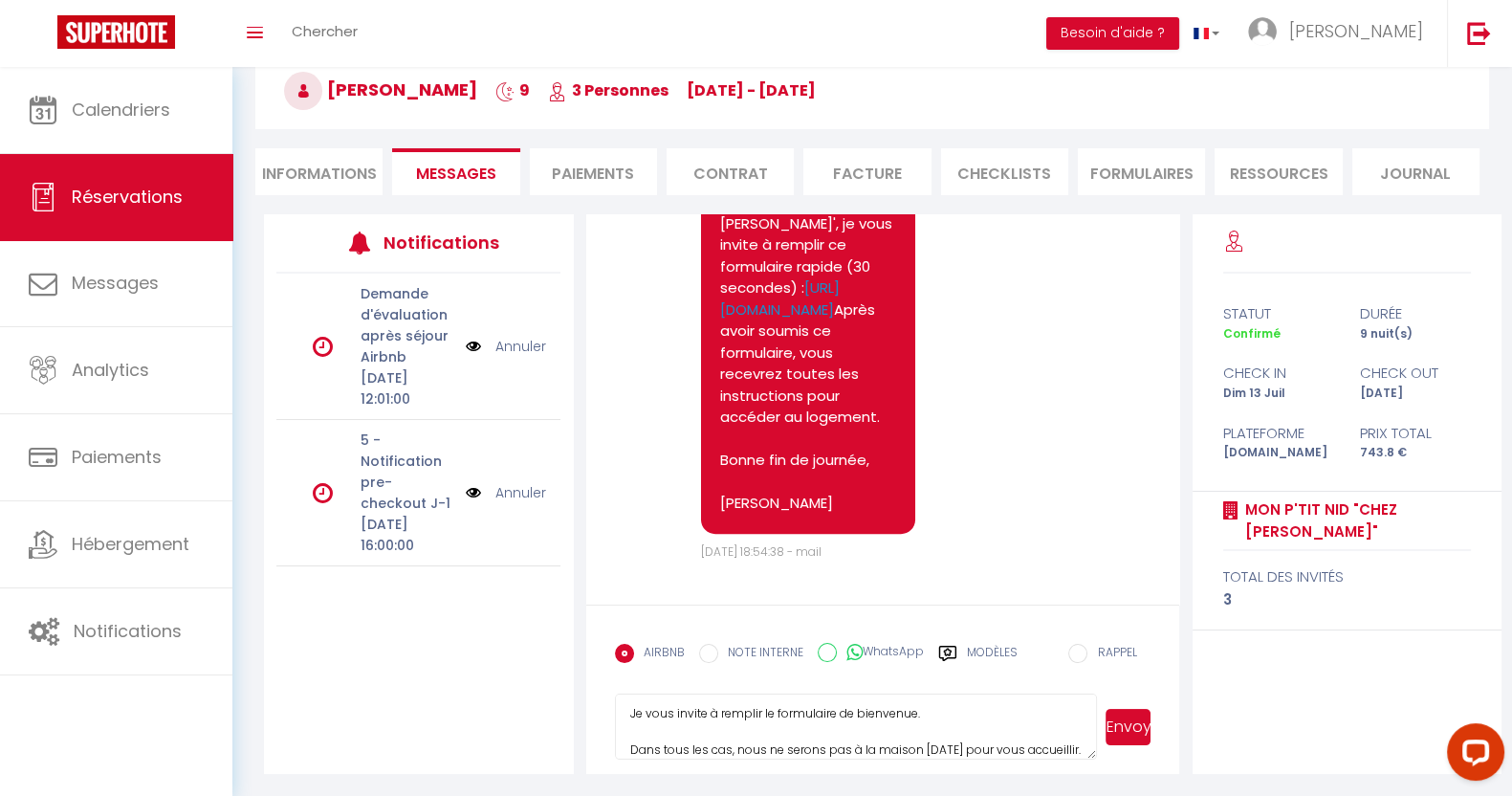 click on "Bonjour [PERSON_NAME],
Je vous invite à remplir le formulaire de bienvenue.
Dans tous les cas, nous ne serons pas à la maison [DATE] pour vous accueillir. Nous partons en effet en vacances jusqu'au 18 et nous aurons peut-être l'occasion de nous rencontrer avant votre départ.
En notre absence, vous pourrez accéder au gîte en suivant les instructions que vous trouverez sur cette page [URL][DOMAIN_NAME]​ en cliquant sur la clé dorée ​puis en entrant le mot de passe : [SECURITY_DATA]
​Au plaisir de vous rencontrer !
[PERSON_NAME]
[RENTAL:NAME]​
Si besoin, voici les informations pour le stationnement gratuit à proximité du gîte [RENTAL:ADDRESS]​ :
- la [GEOGRAPHIC_DATA][PERSON_NAME]
- le parking en face de la statue Turenne ([GEOGRAPHIC_DATA]).
Attention au stationnement dans la [GEOGRAPHIC_DATA], qui est limité à 1 heure, avec un disque bleu." at bounding box center [856, 727] 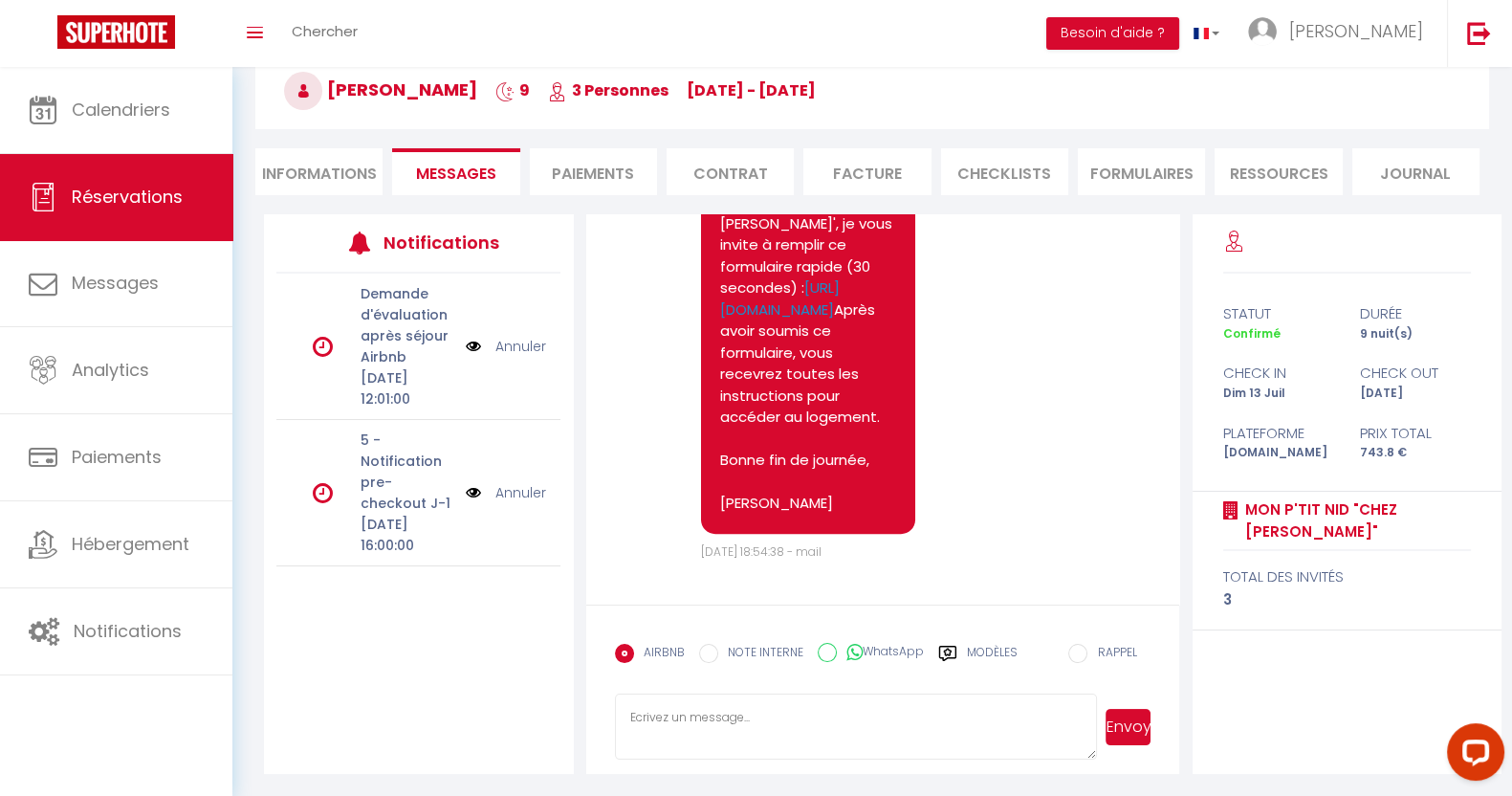 scroll, scrollTop: 0, scrollLeft: 0, axis: both 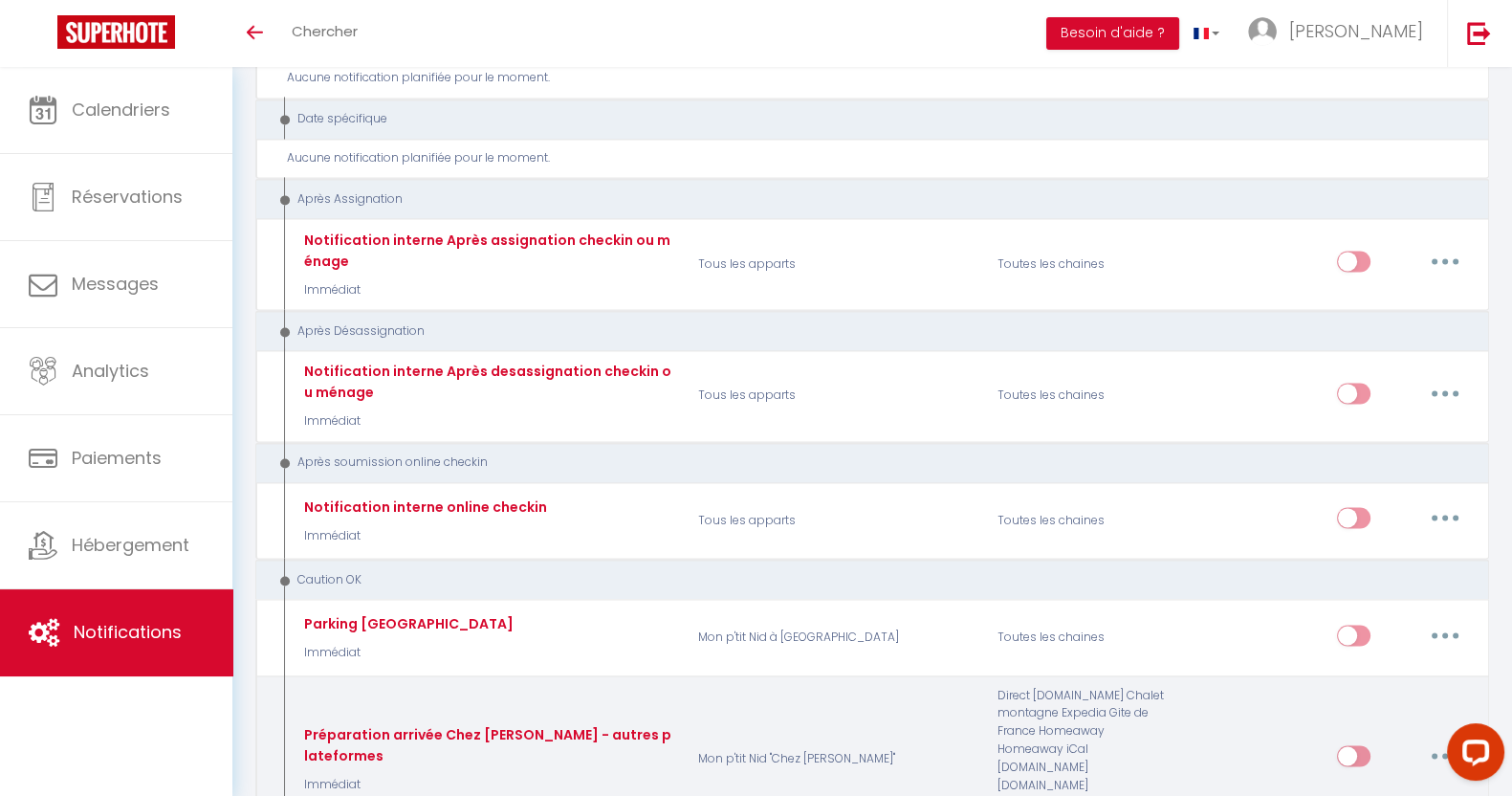 click at bounding box center [1445, 756] 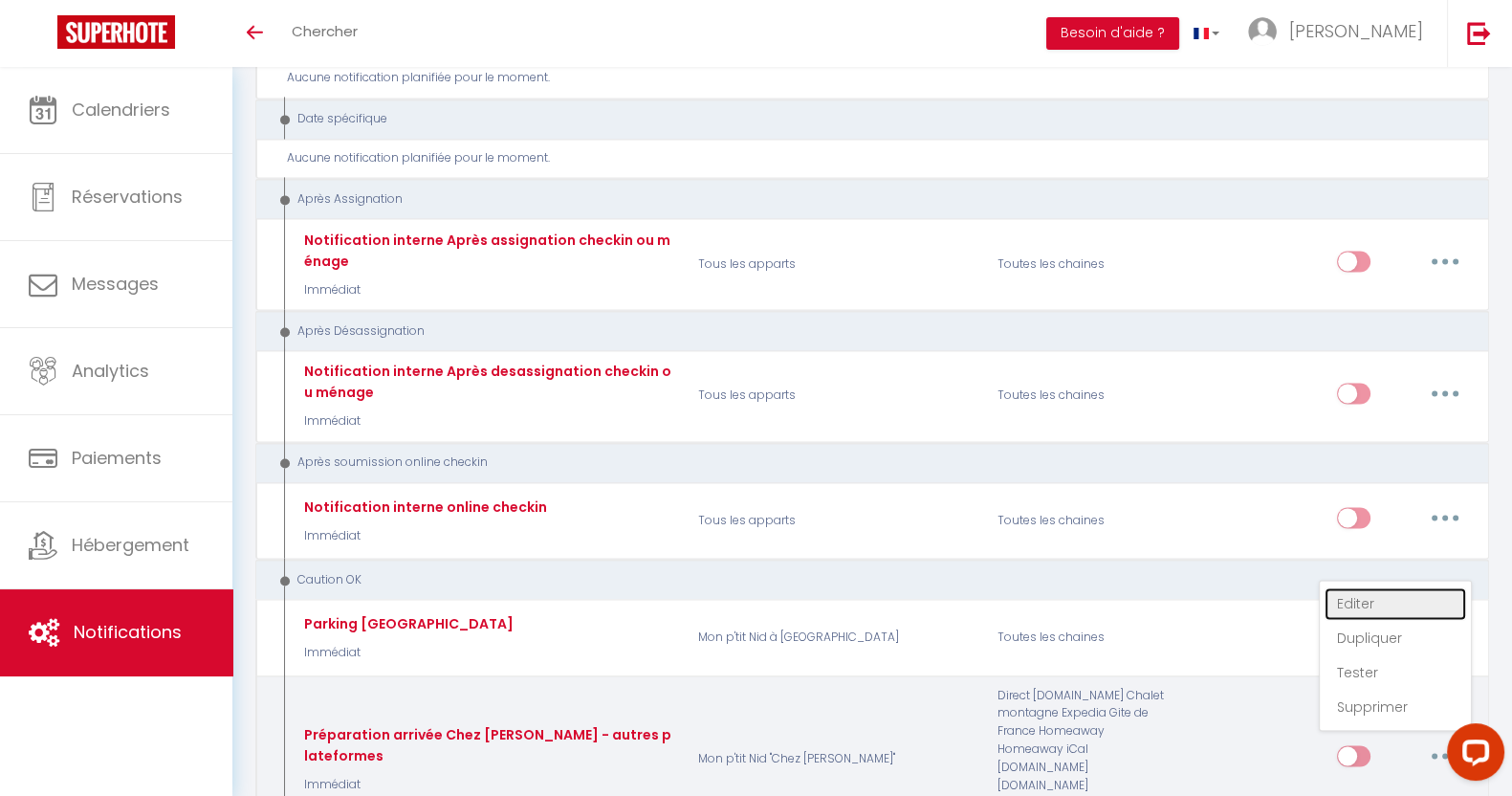 click on "Editer" at bounding box center (1395, 604) 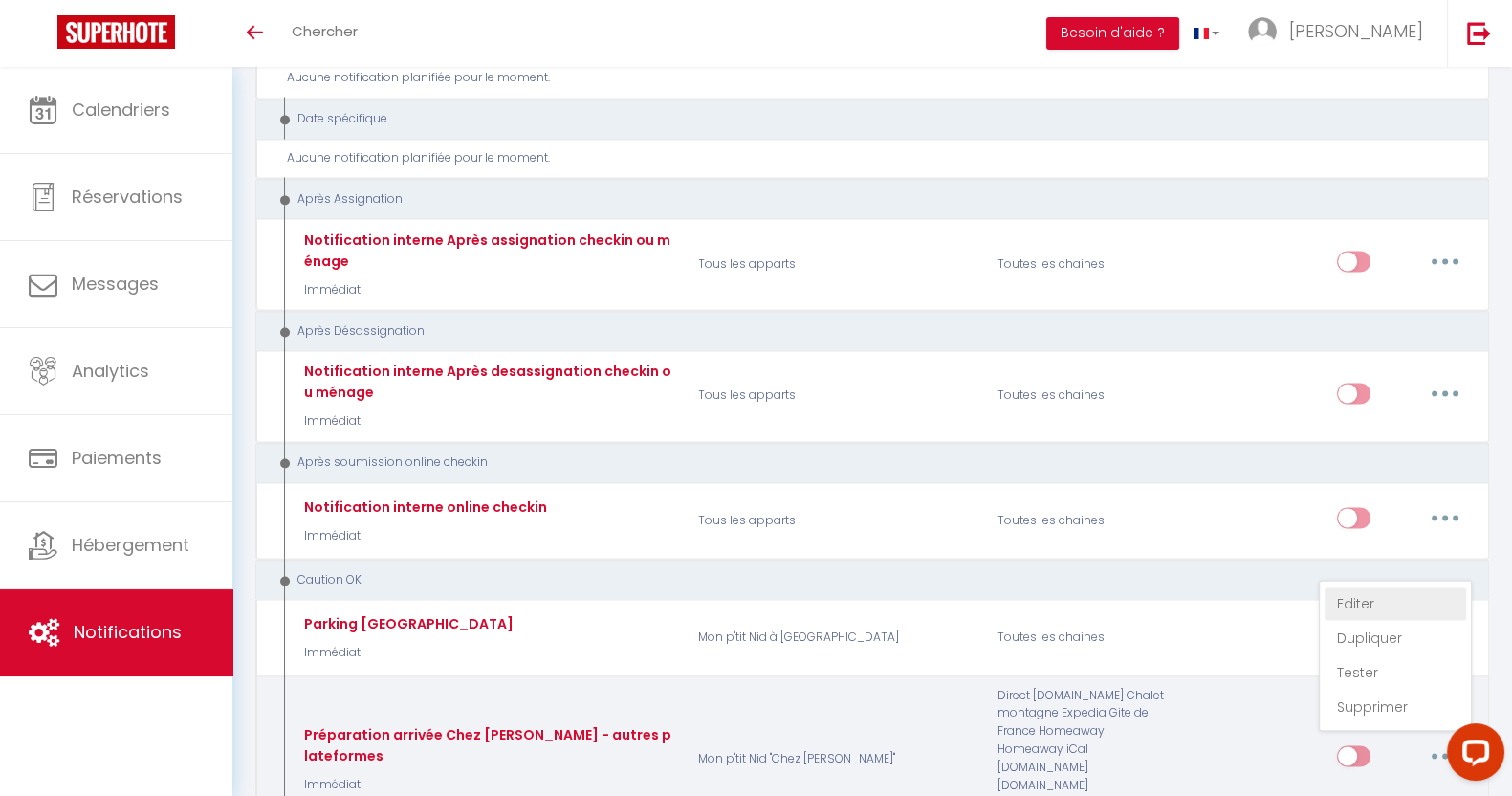 select on "Immédiat" 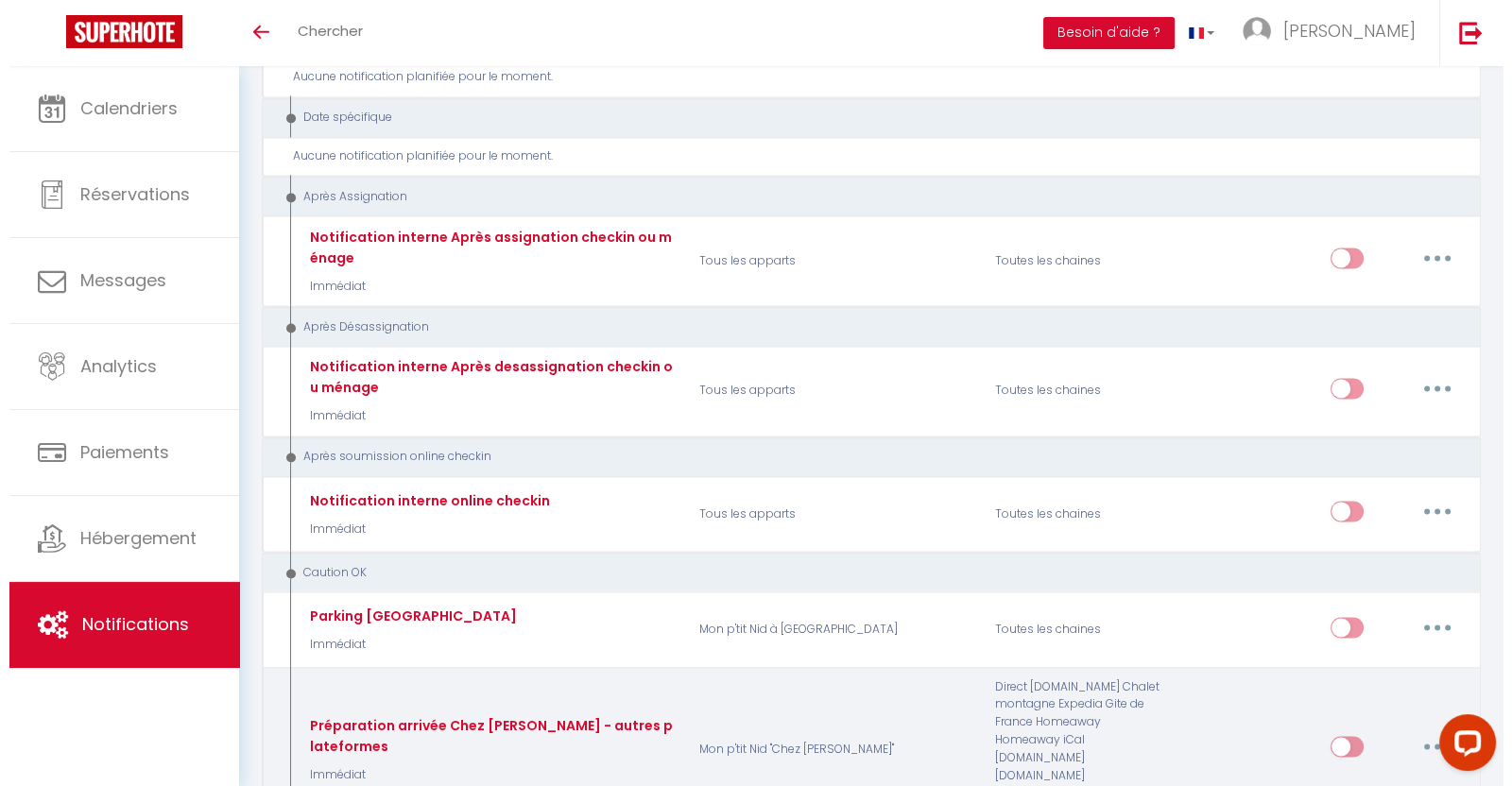 scroll, scrollTop: 3430, scrollLeft: 0, axis: vertical 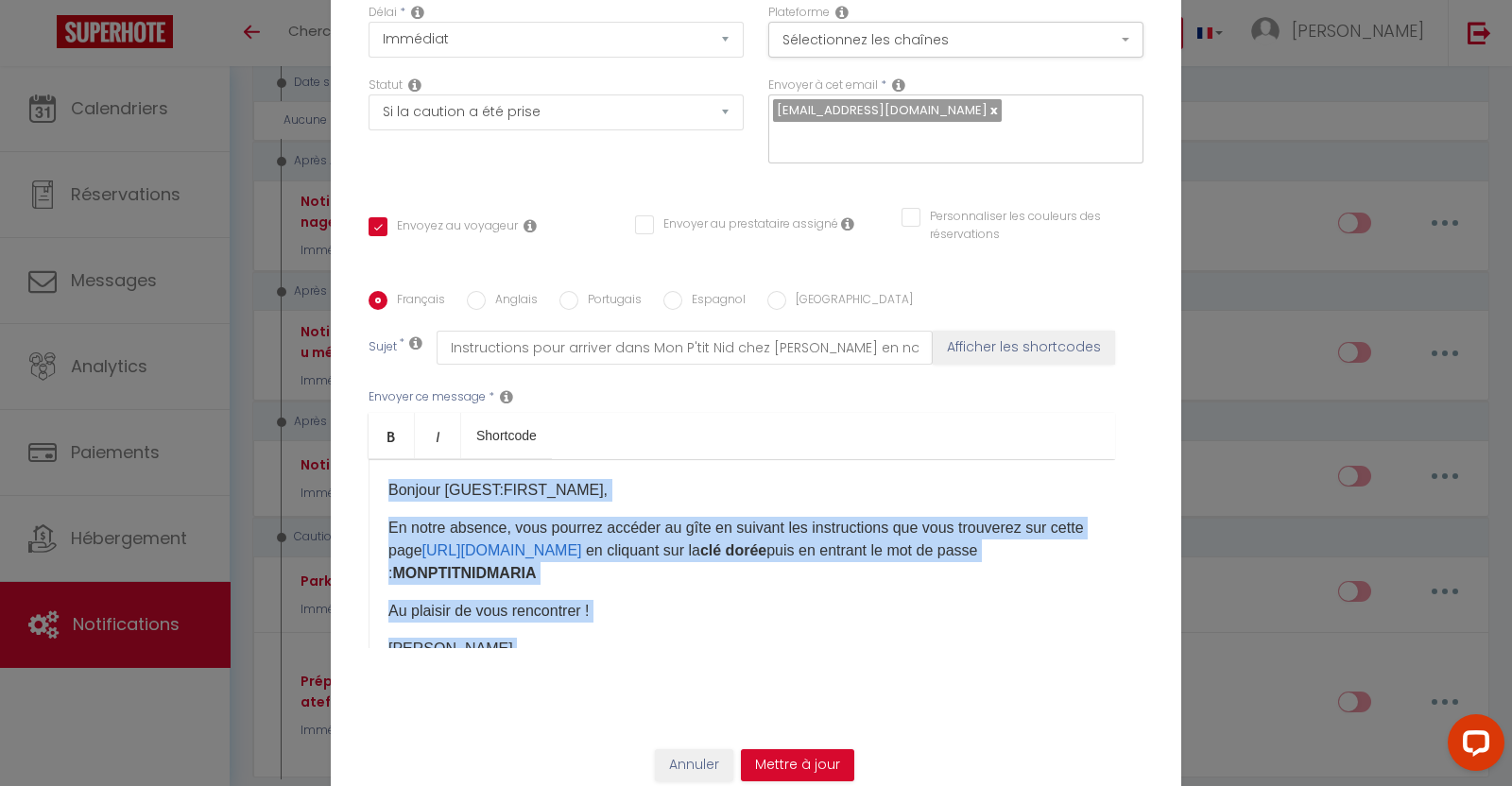 drag, startPoint x: 1029, startPoint y: 594, endPoint x: 365, endPoint y: 461, distance: 677.189 